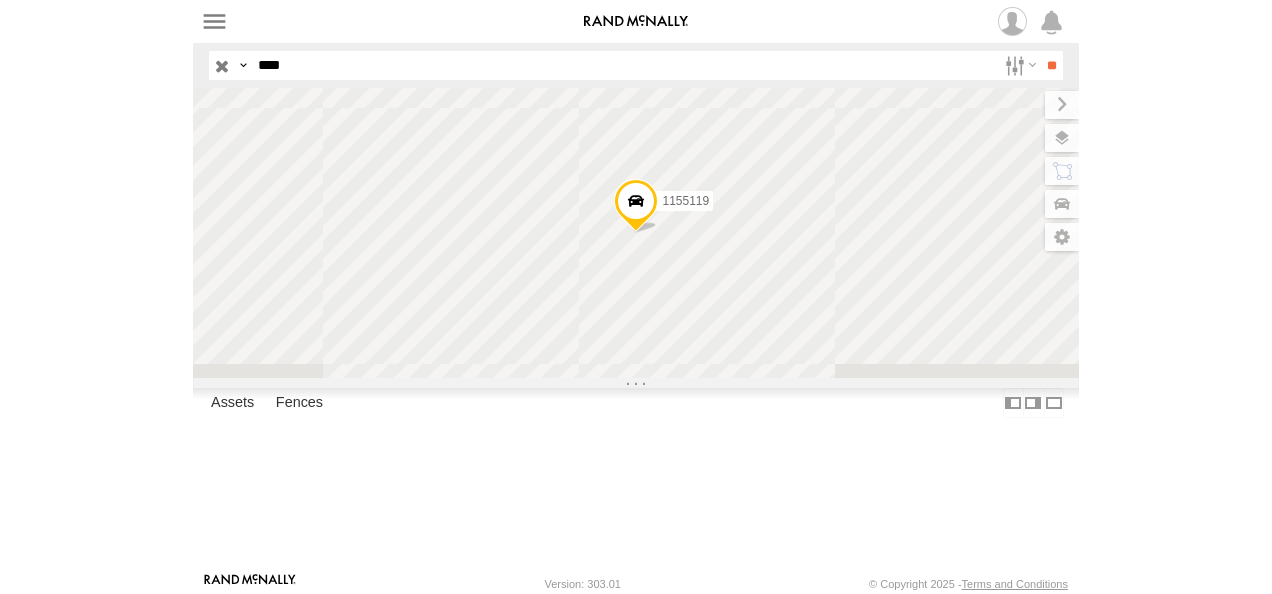scroll, scrollTop: 0, scrollLeft: 0, axis: both 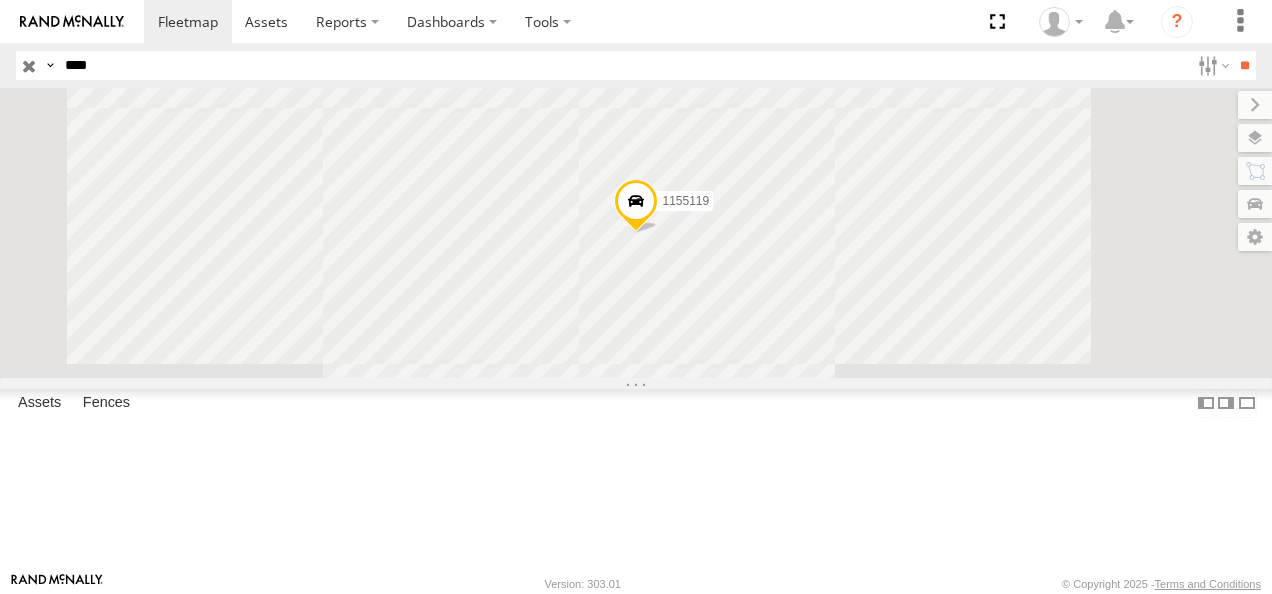 drag, startPoint x: 105, startPoint y: 69, endPoint x: 2, endPoint y: 70, distance: 103.00485 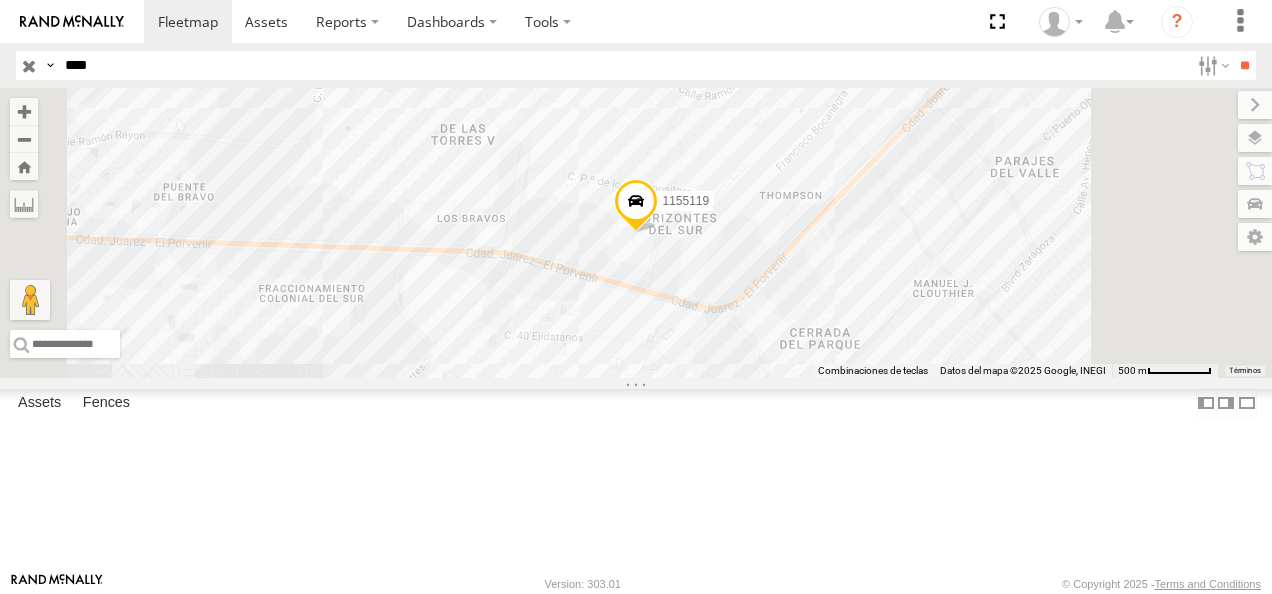 click on "**" at bounding box center [1244, 65] 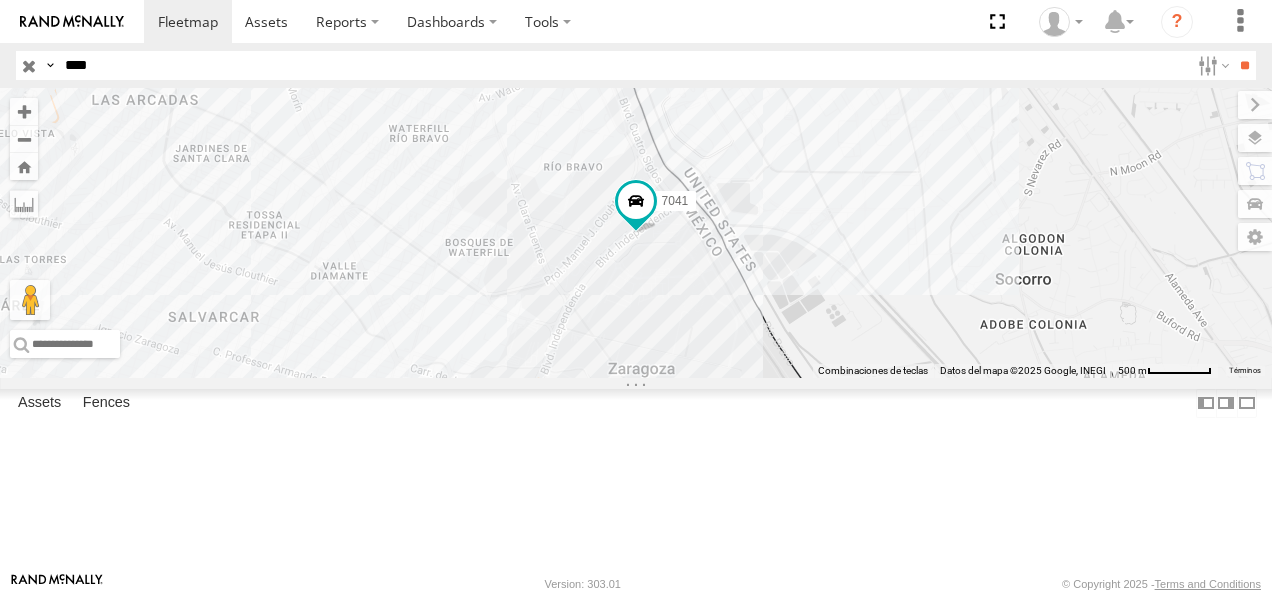 click on "FLEX NORTE" at bounding box center (0, 0) 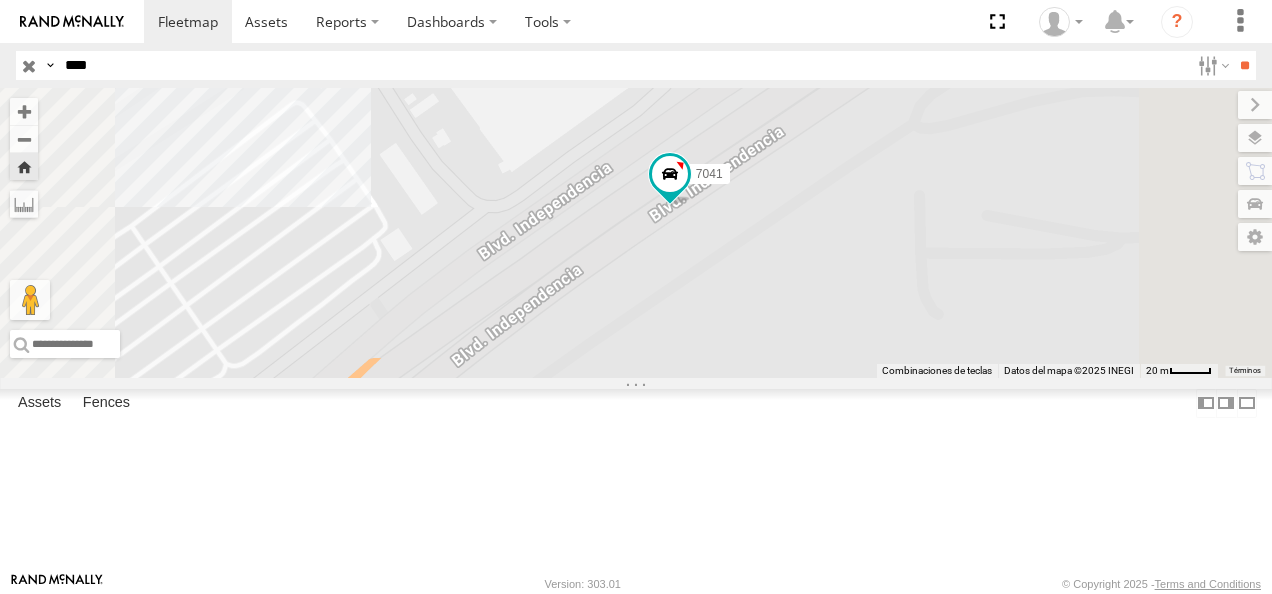 drag, startPoint x: 128, startPoint y: 62, endPoint x: 46, endPoint y: 48, distance: 83.18654 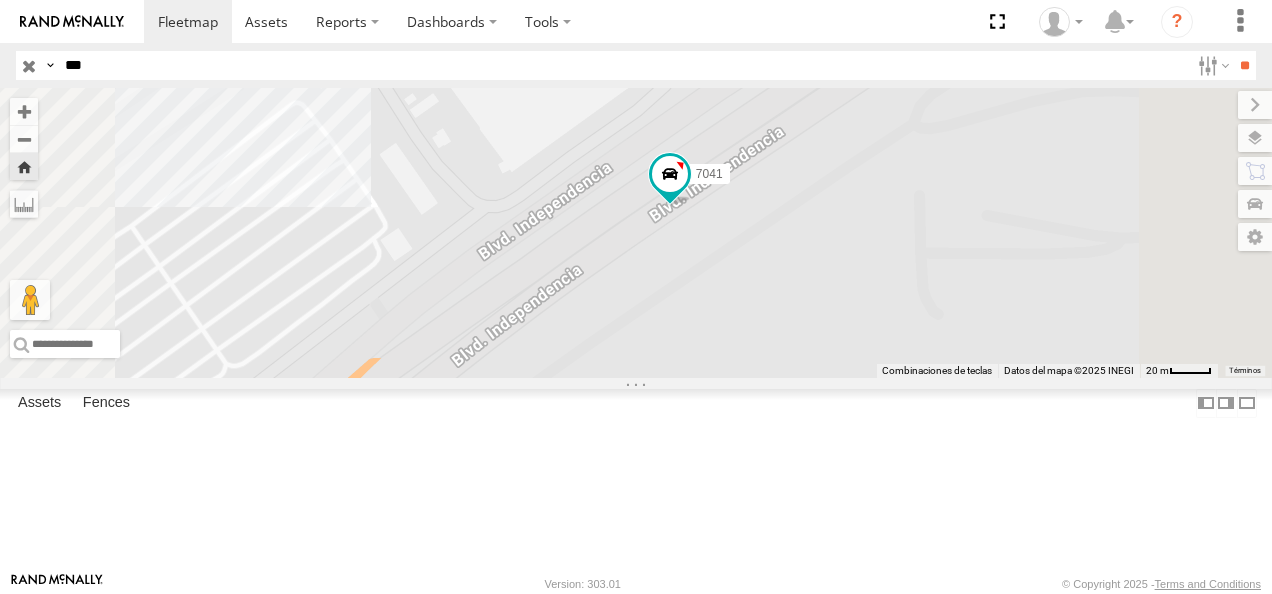click on "**" at bounding box center (1244, 65) 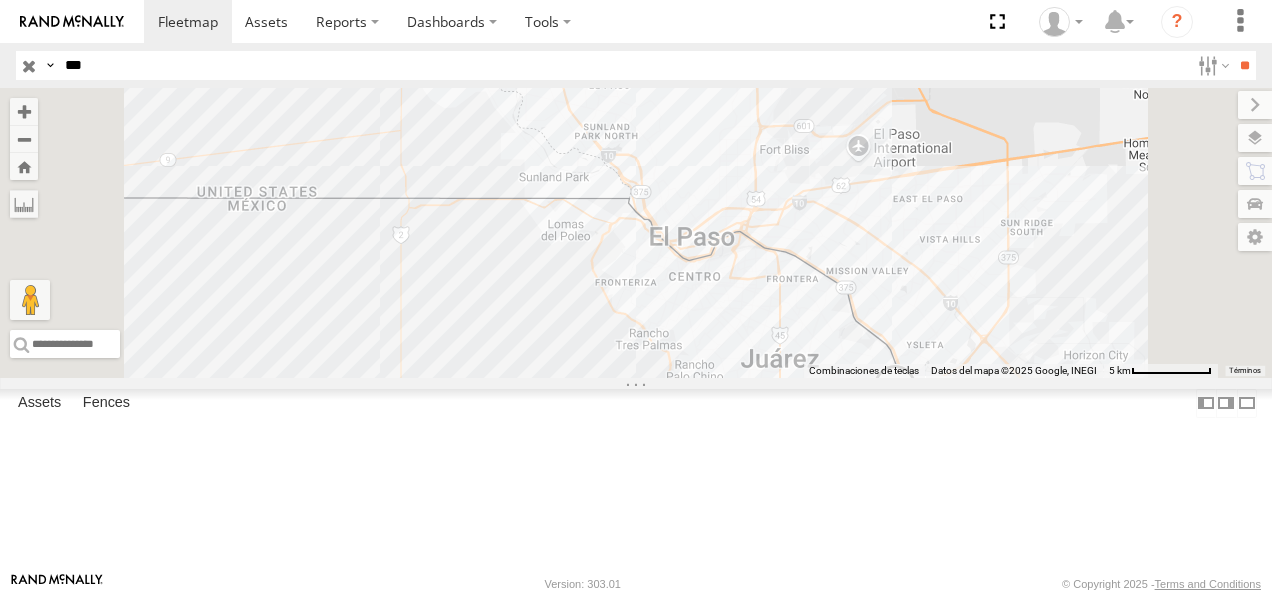 click on "FLEX NORTE" at bounding box center [0, 0] 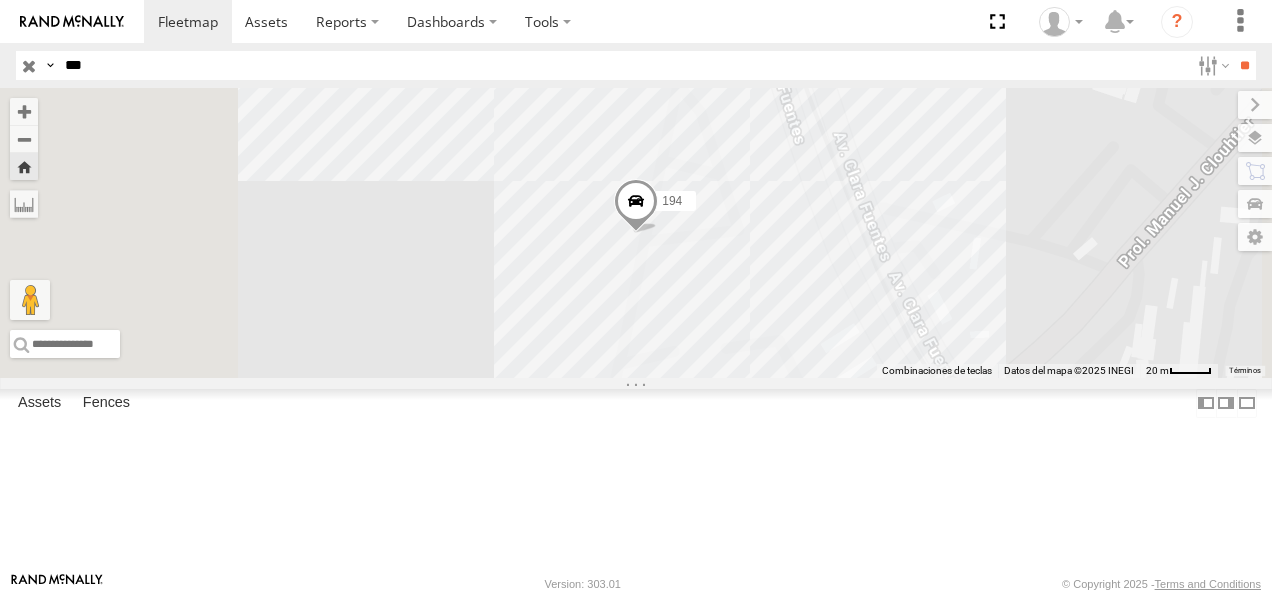 click at bounding box center (636, 207) 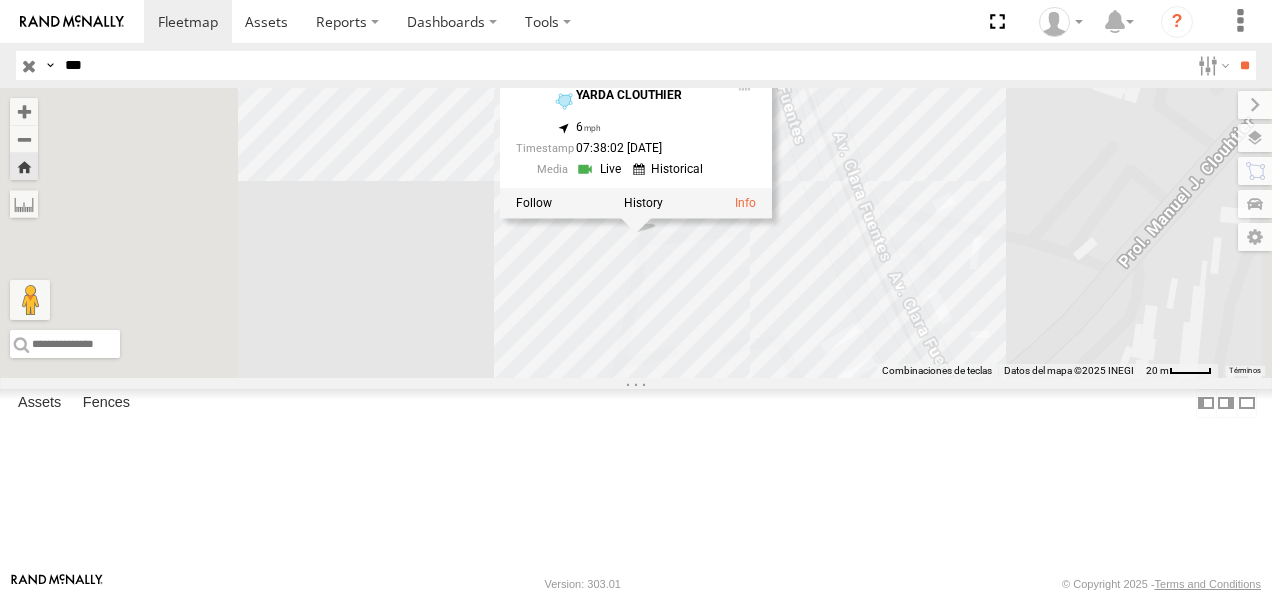 click on "194 194 FLEX NORTE YARDA [PERSON_NAME] 31.65548 ,  -106.34552 6 07:38:02 [DATE]" at bounding box center [636, 233] 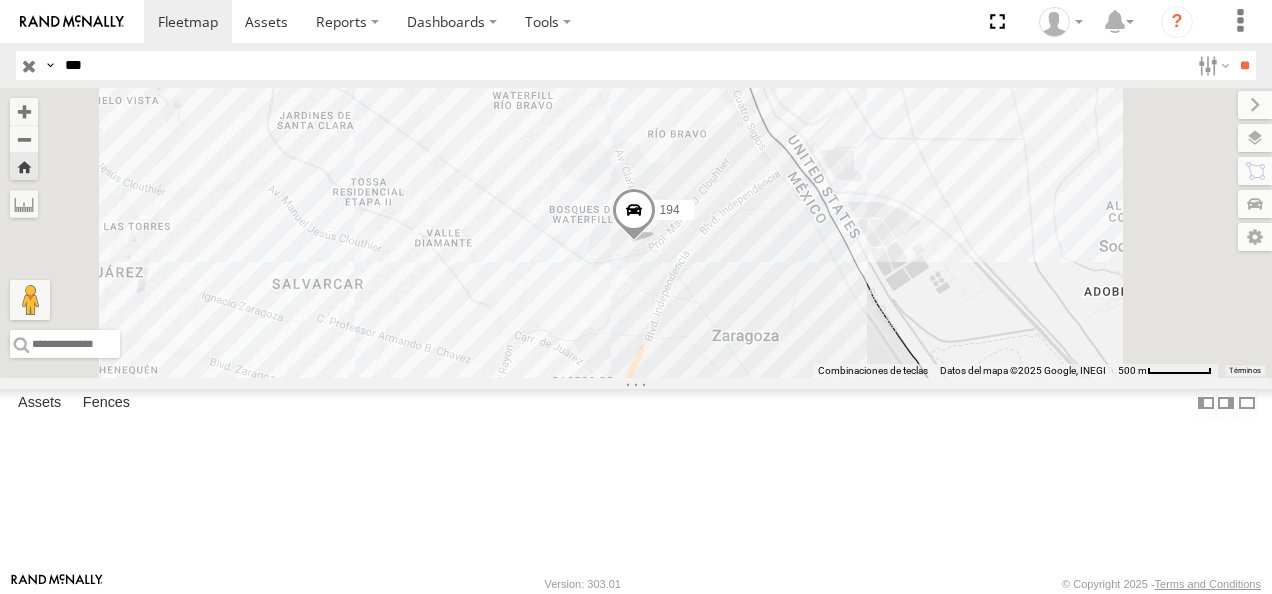 click on "FLEX NORTE" at bounding box center [0, 0] 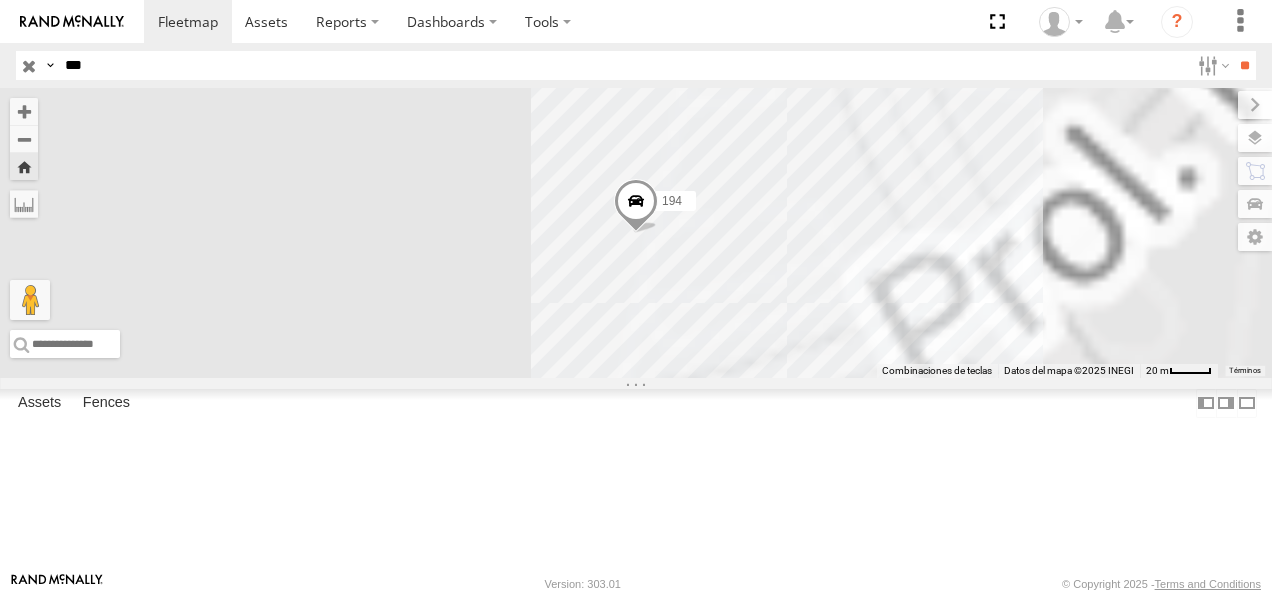 click at bounding box center [636, 206] 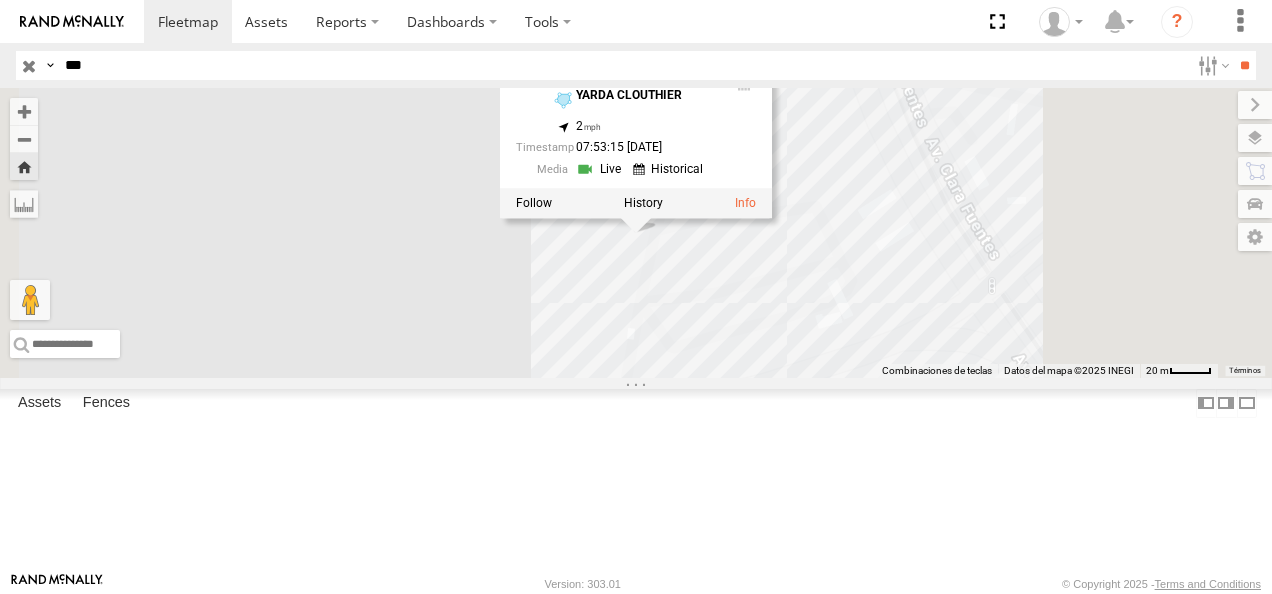 click on "194 194 FLEX NORTE YARDA [PERSON_NAME] 31.65487 ,  -106.34572 2 07:53:15 [DATE]" at bounding box center (636, 233) 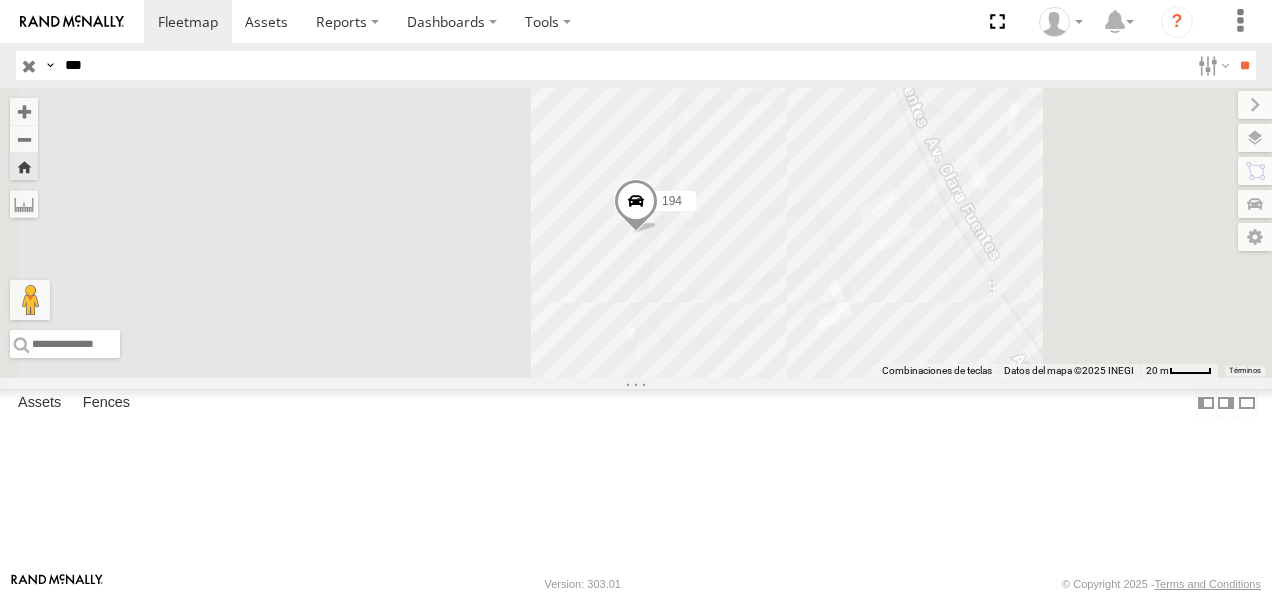 drag, startPoint x: 122, startPoint y: 64, endPoint x: 47, endPoint y: 60, distance: 75.10659 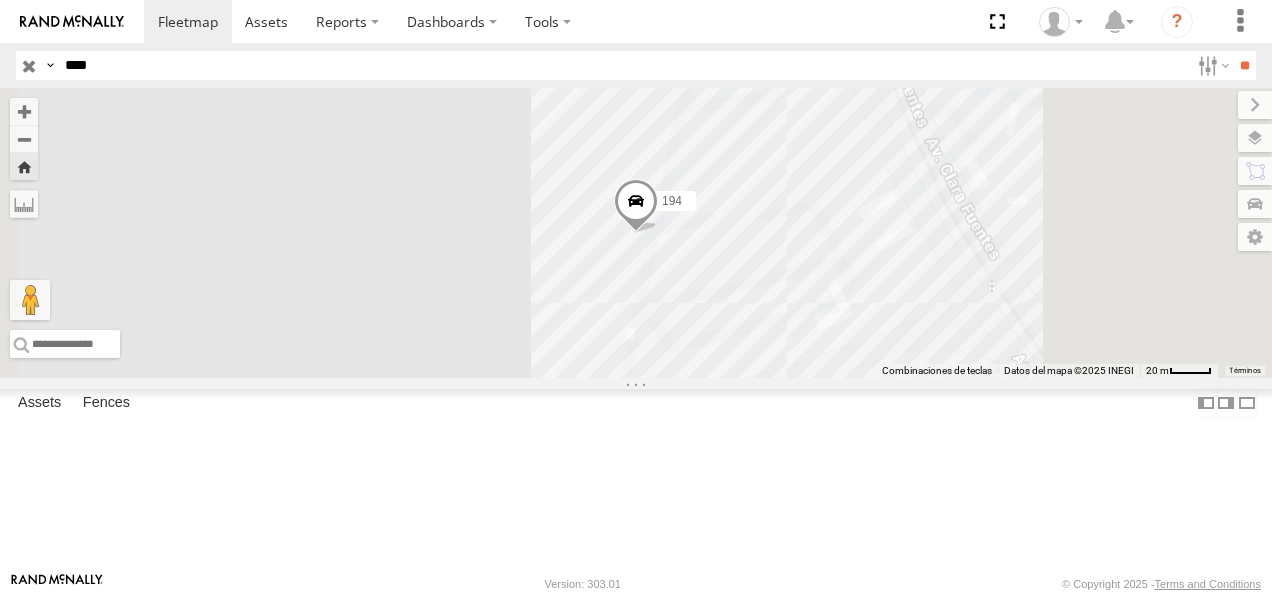 click on "**" at bounding box center [1244, 65] 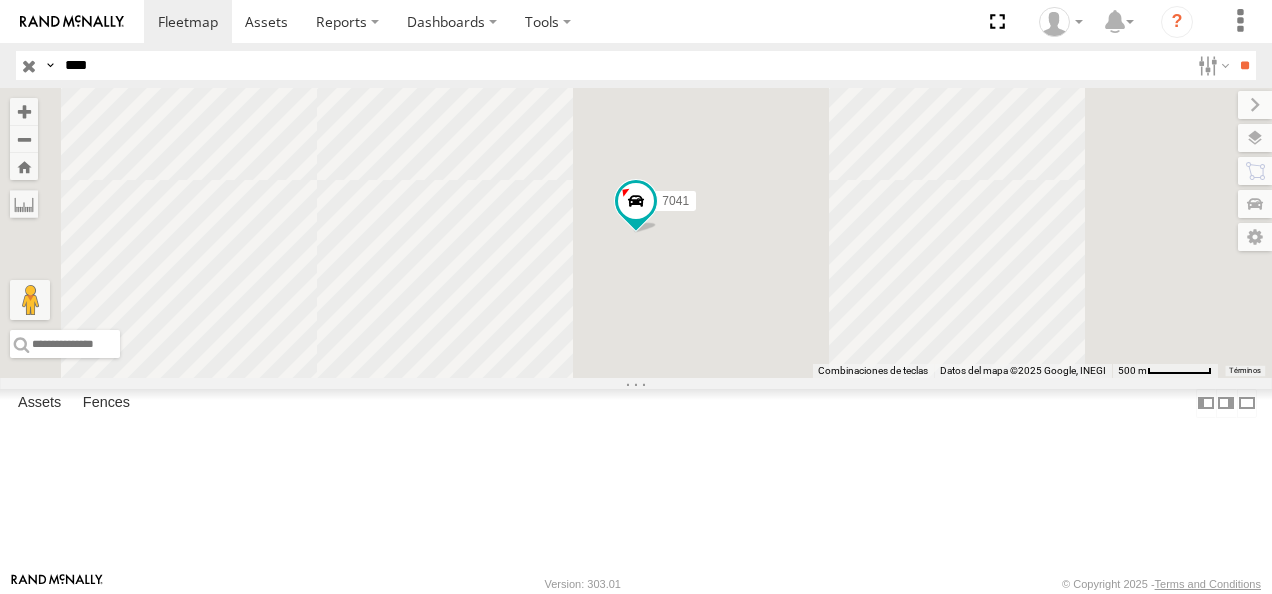 click on "FLEX NORTE" at bounding box center (0, 0) 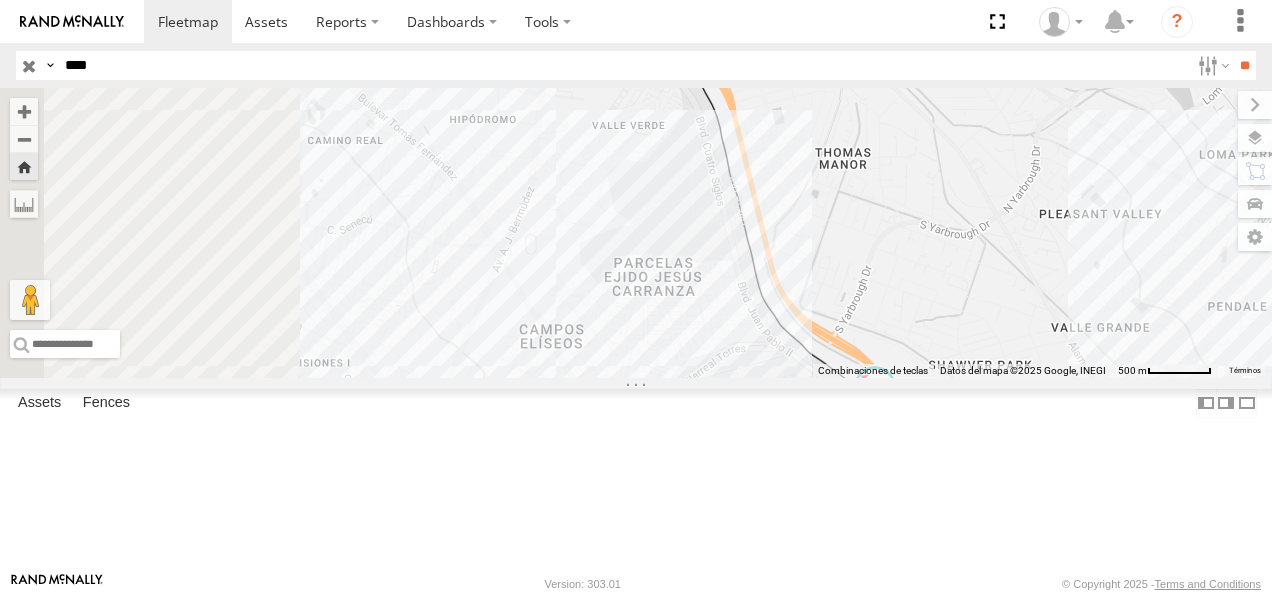 drag, startPoint x: 587, startPoint y: 246, endPoint x: 940, endPoint y: 497, distance: 433.1397 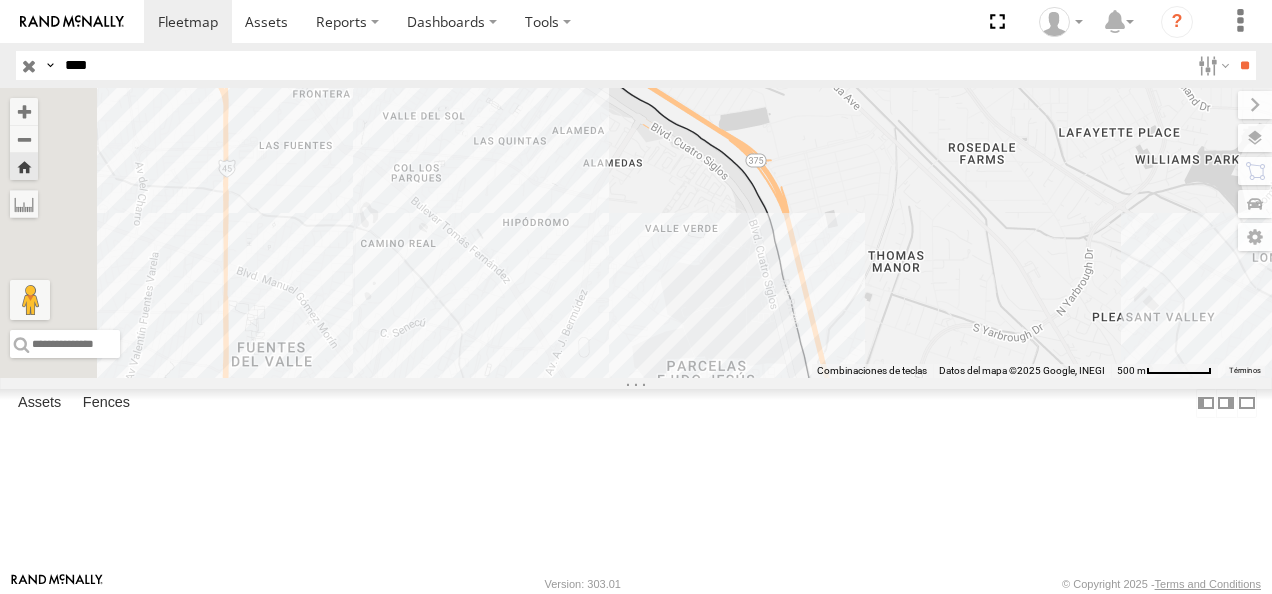 drag, startPoint x: 792, startPoint y: 276, endPoint x: 866, endPoint y: 454, distance: 192.76929 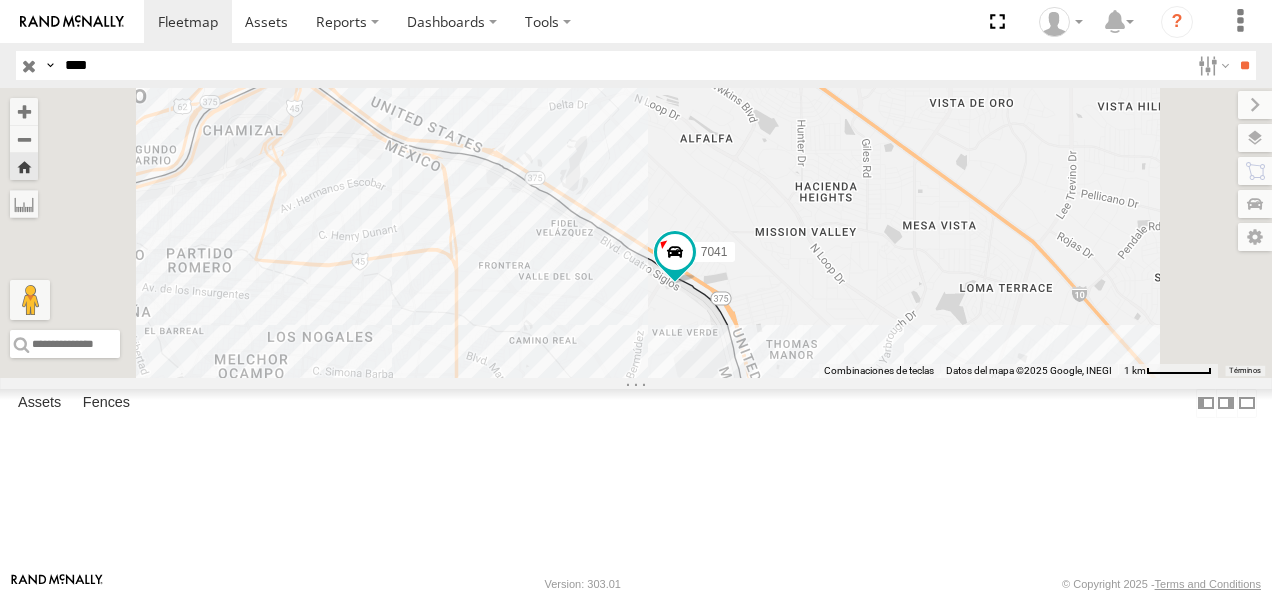 click on "FLEX NORTE" at bounding box center (0, 0) 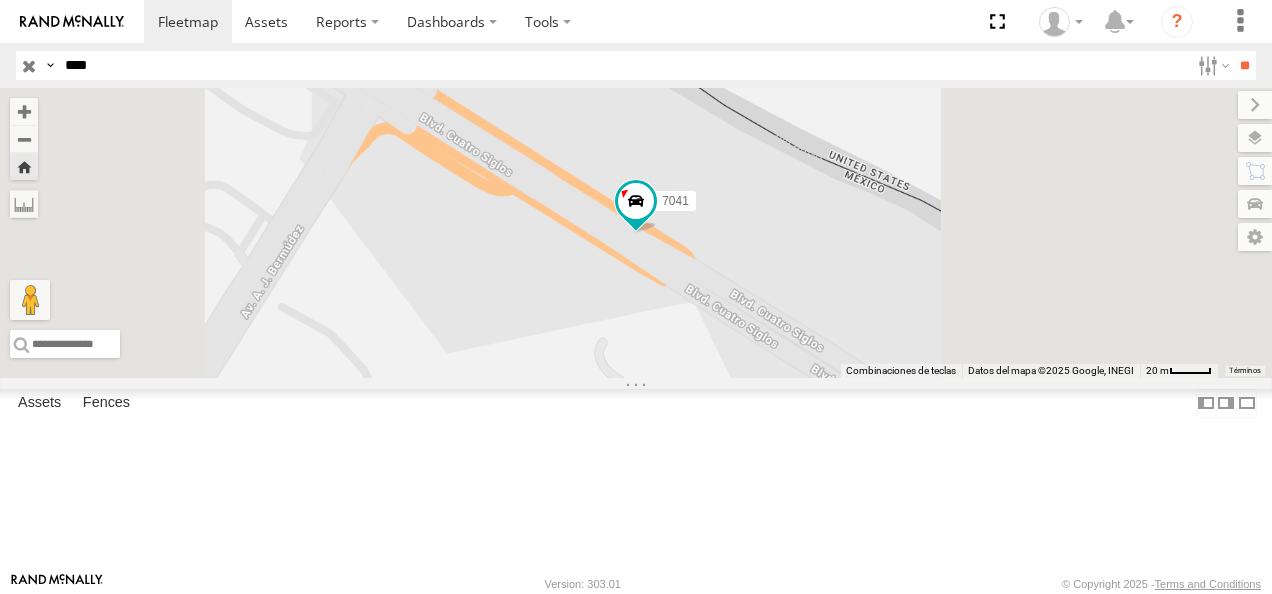 drag, startPoint x: 764, startPoint y: 286, endPoint x: 1042, endPoint y: 312, distance: 279.21317 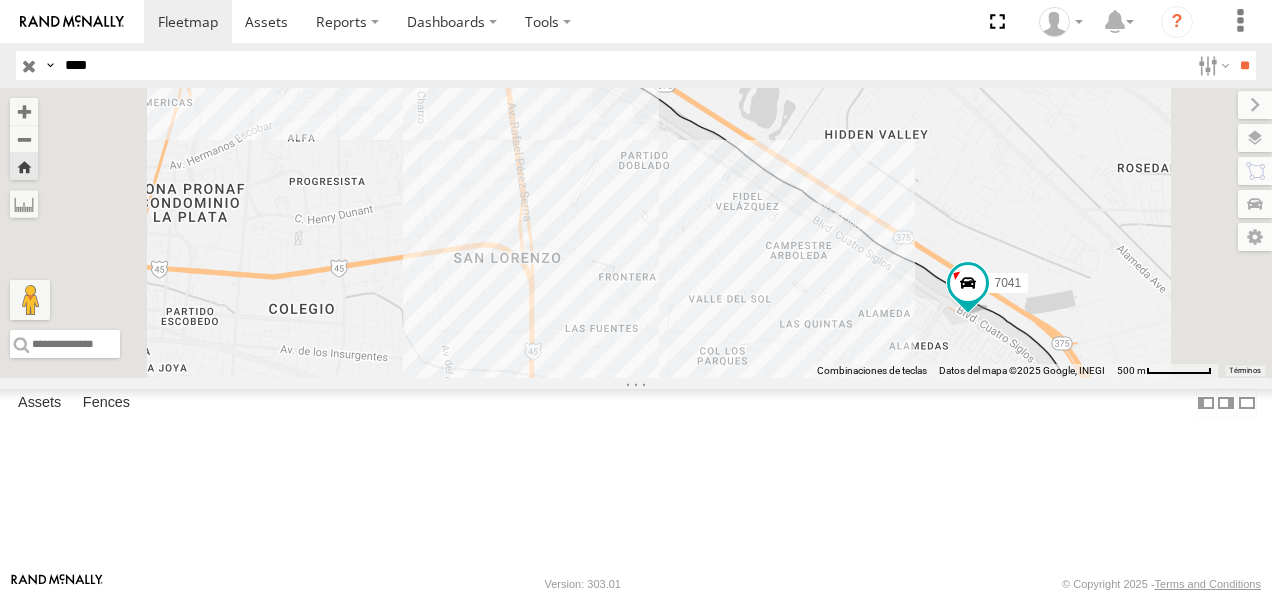 drag, startPoint x: 755, startPoint y: 348, endPoint x: 905, endPoint y: 447, distance: 179.7248 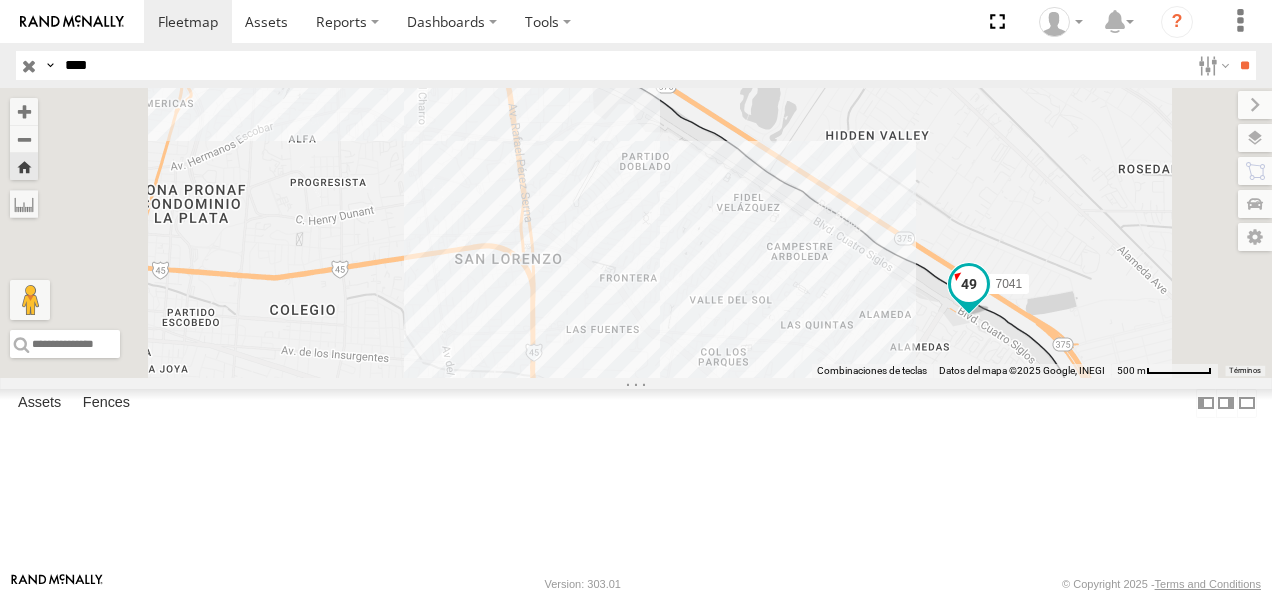 click at bounding box center (969, 284) 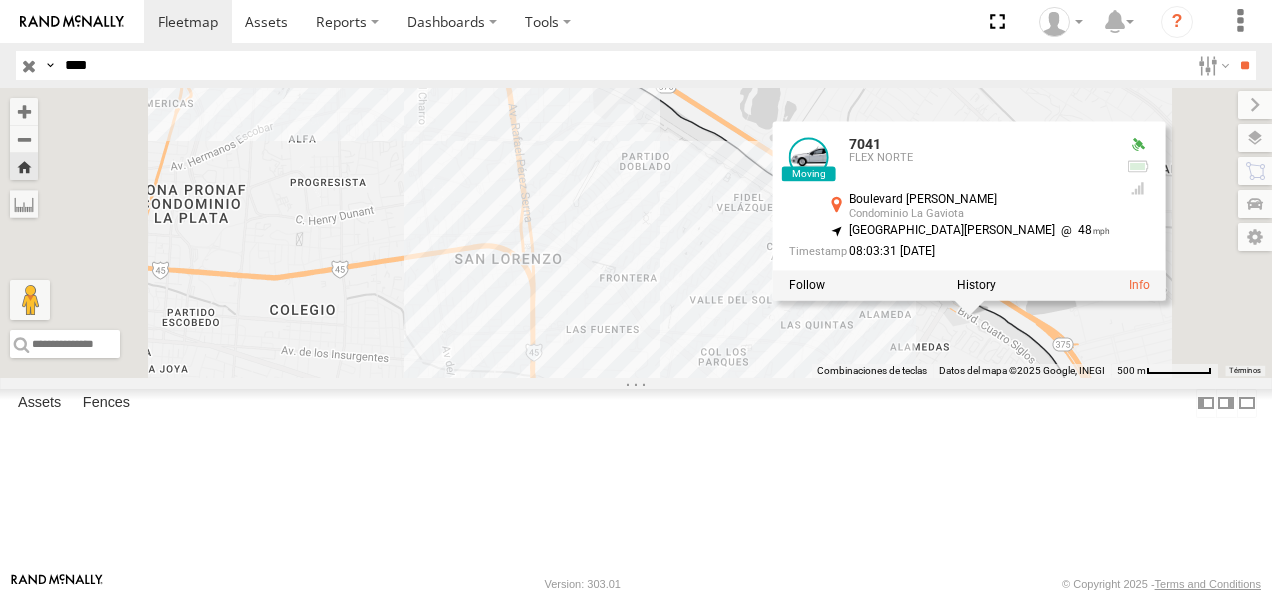 click on "7041 [GEOGRAPHIC_DATA][PERSON_NAME] 31.73409 ,  -106.38701 [GEOGRAPHIC_DATA][PERSON_NAME] 48 08:03:31 [DATE]" at bounding box center [636, 233] 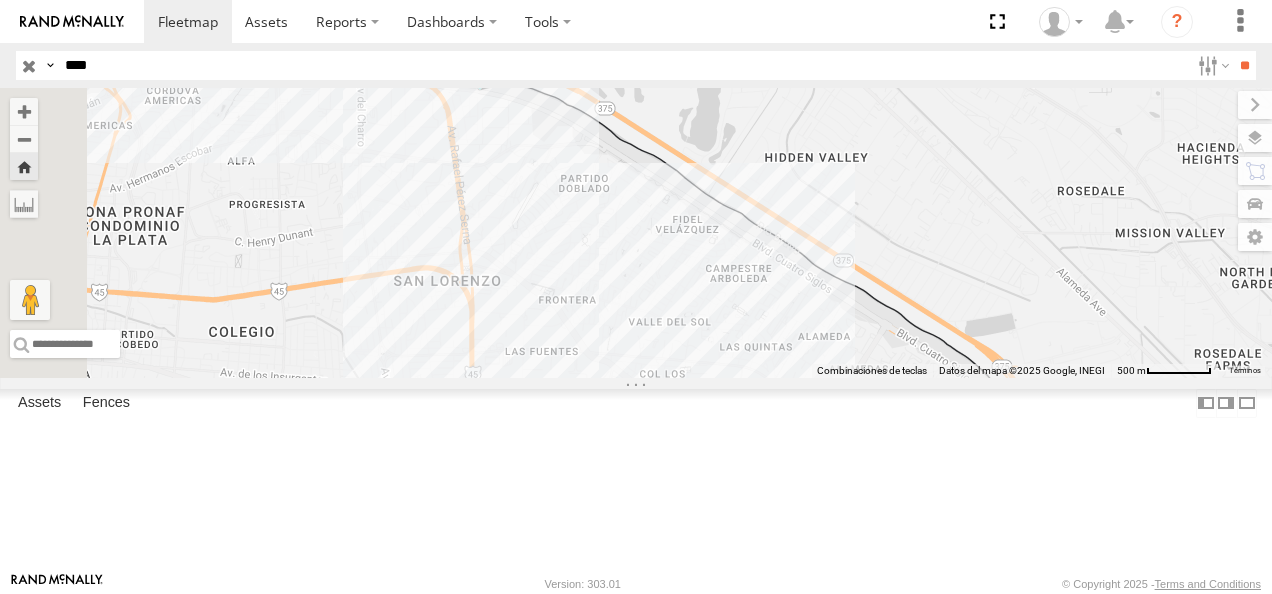 drag, startPoint x: 680, startPoint y: 247, endPoint x: 957, endPoint y: 355, distance: 297.3096 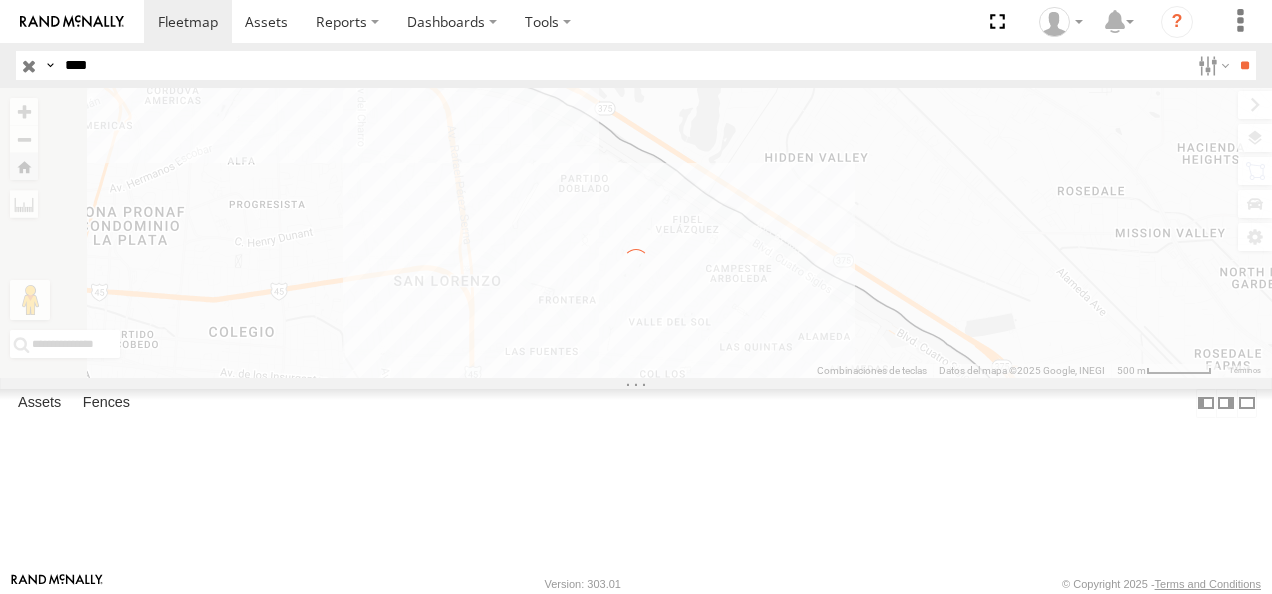 drag, startPoint x: 120, startPoint y: 59, endPoint x: 34, endPoint y: 59, distance: 86 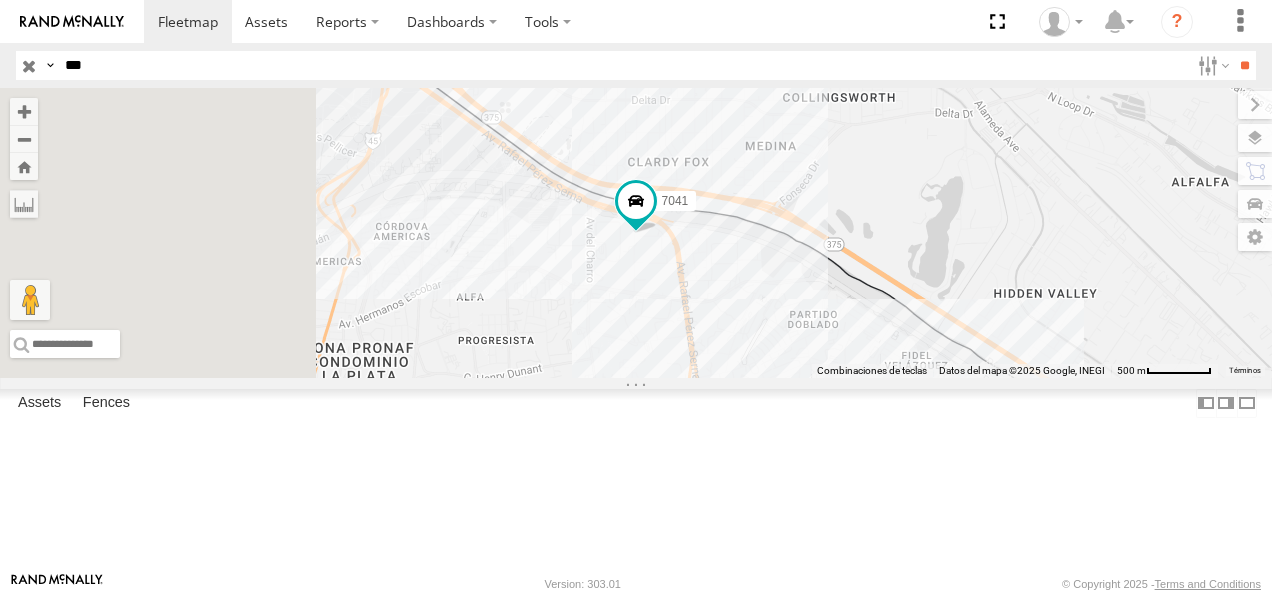 click on "**" at bounding box center [1244, 65] 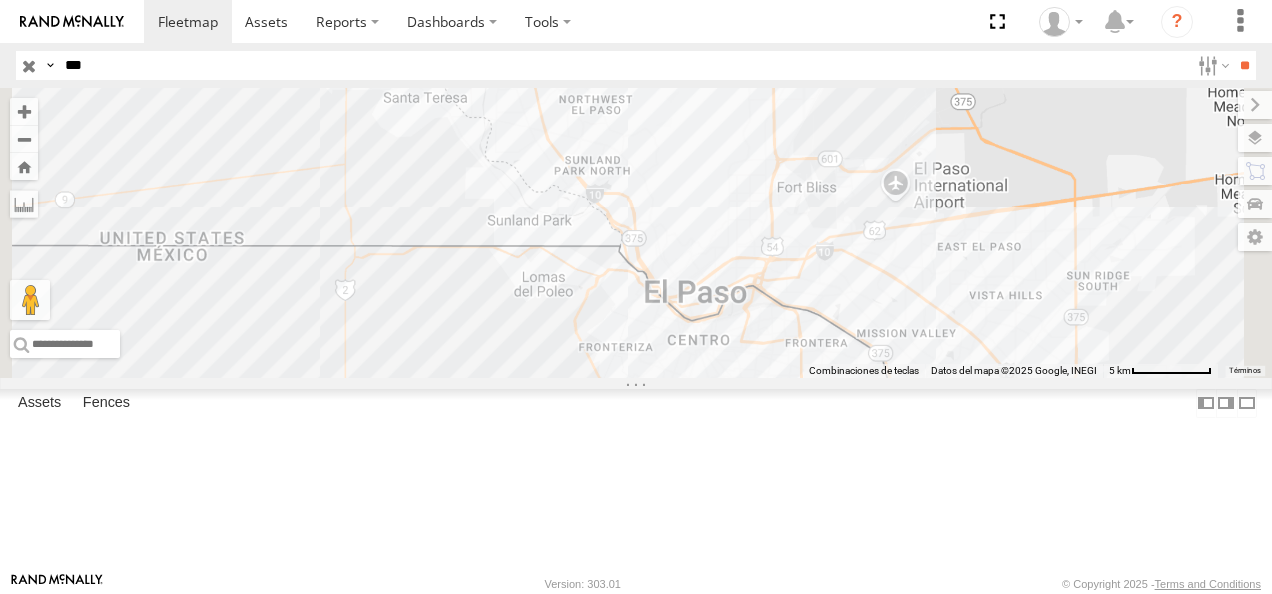 click on "FLEX NORTE" at bounding box center (0, 0) 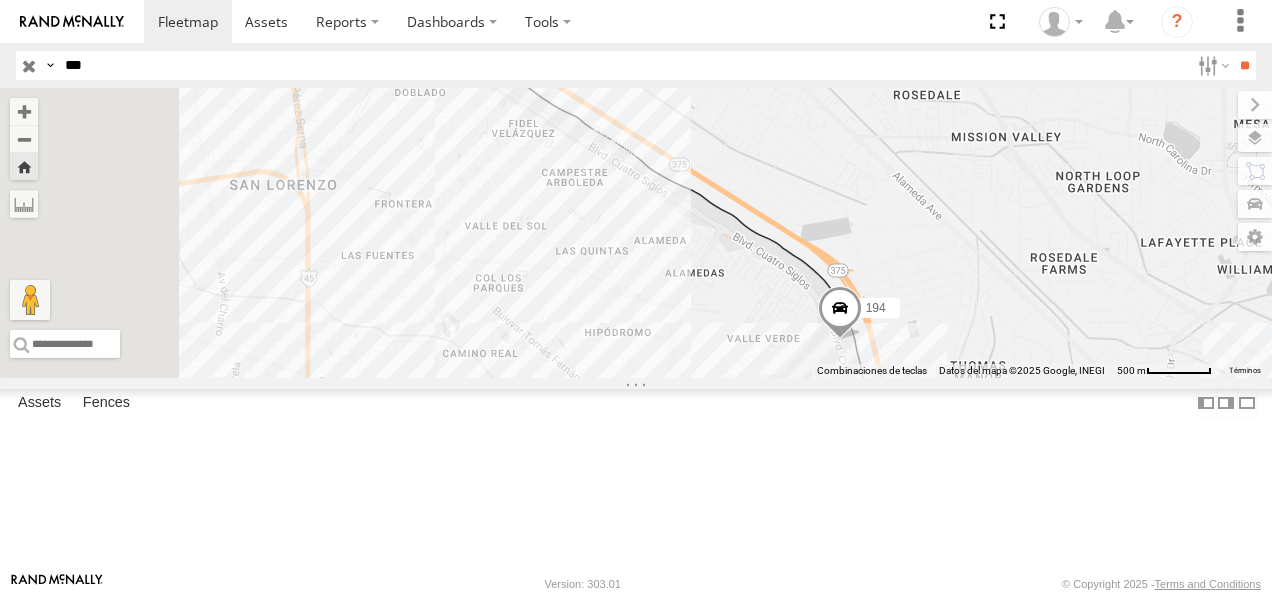 drag, startPoint x: 751, startPoint y: 244, endPoint x: 996, endPoint y: 389, distance: 284.6928 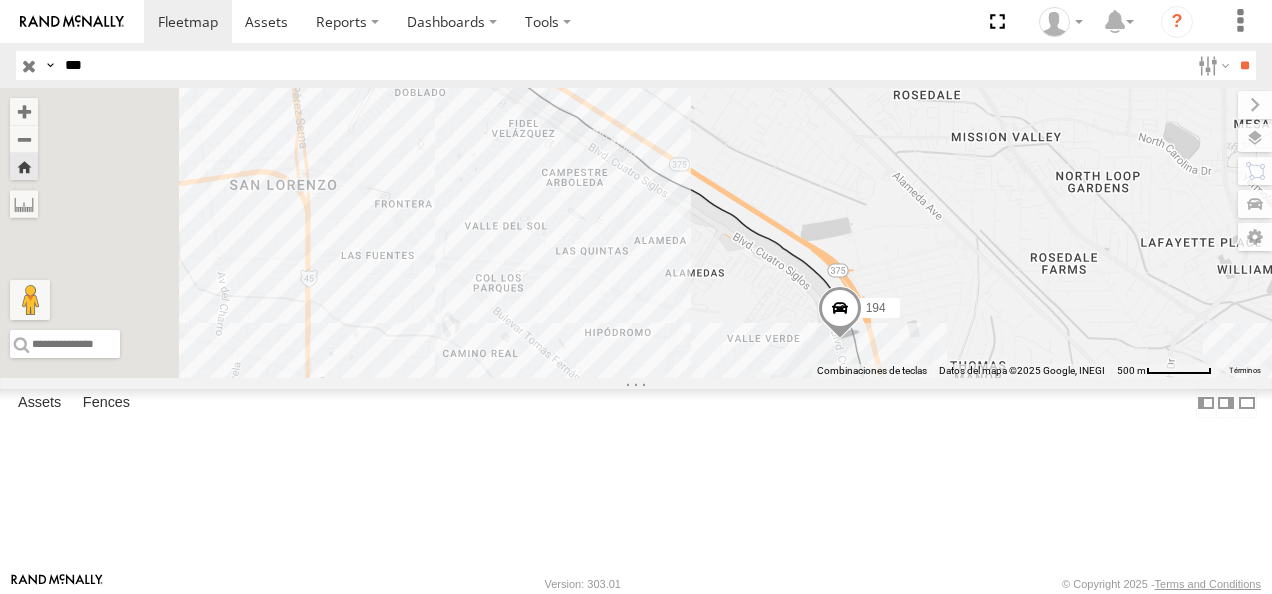 click at bounding box center [840, 314] 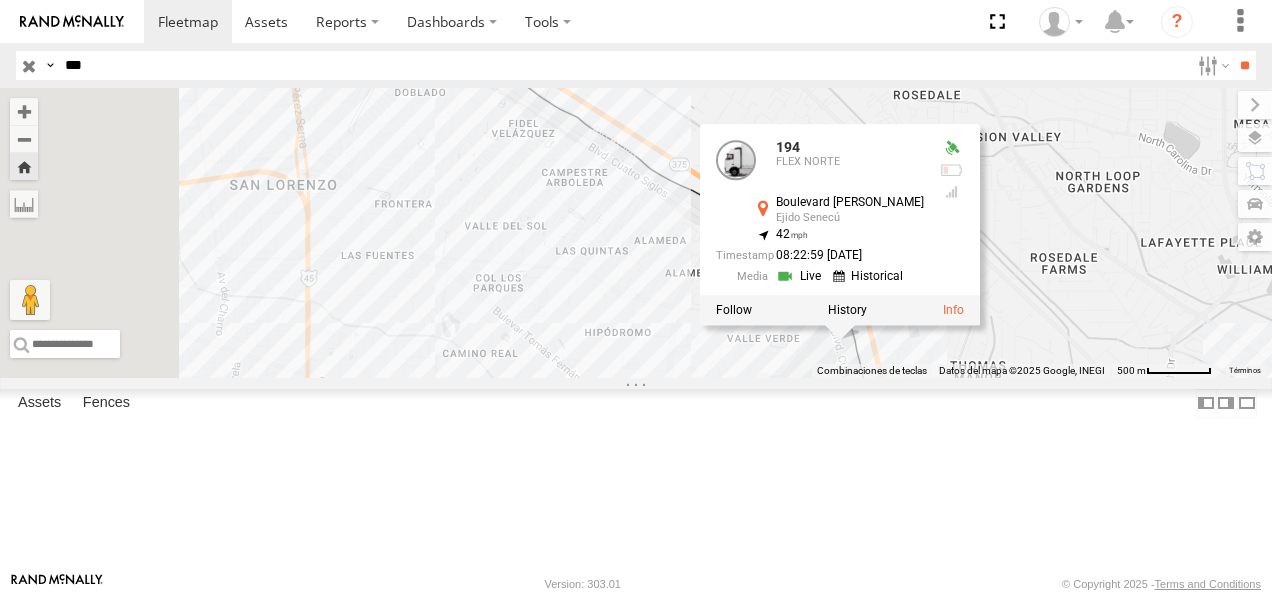 click on "[GEOGRAPHIC_DATA] [PERSON_NAME] [PERSON_NAME] 31.7269 ,  -106.37884 42 08:22:59 [DATE]" at bounding box center [636, 233] 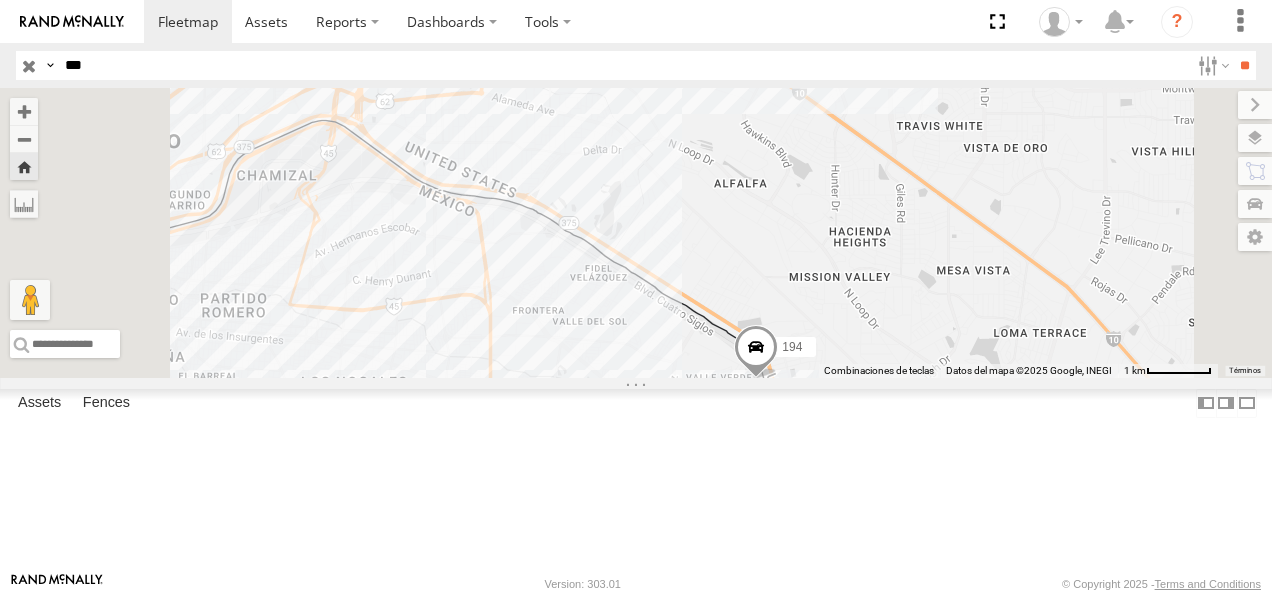 drag, startPoint x: 748, startPoint y: 295, endPoint x: 820, endPoint y: 371, distance: 104.69002 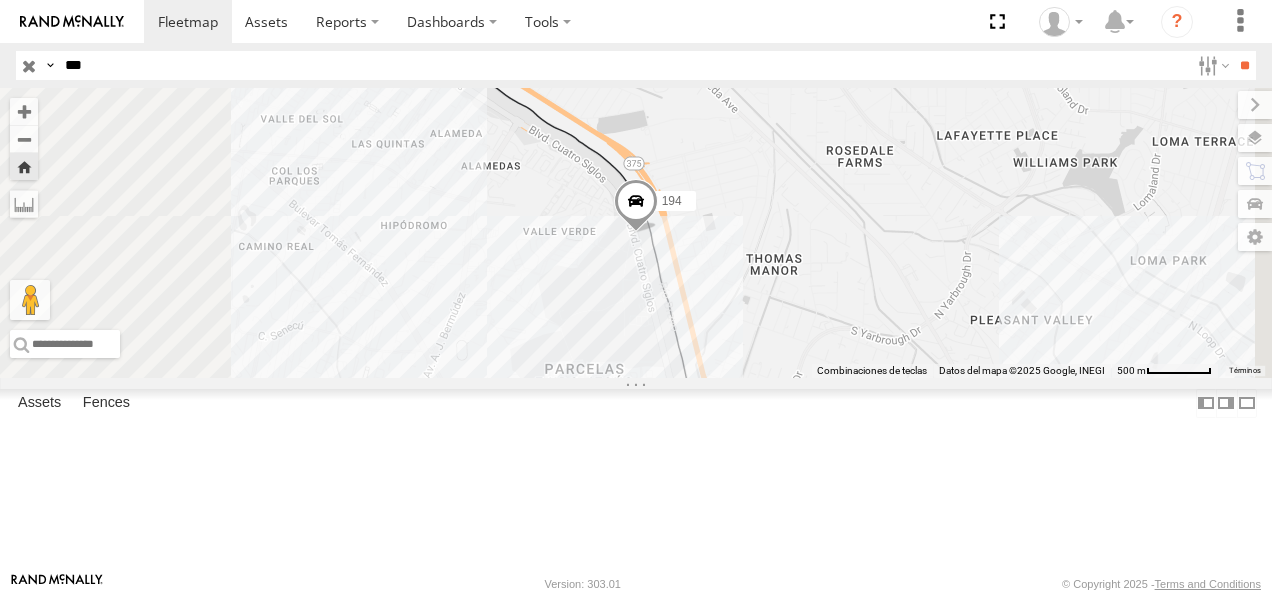 drag, startPoint x: 102, startPoint y: 62, endPoint x: 8, endPoint y: 61, distance: 94.00532 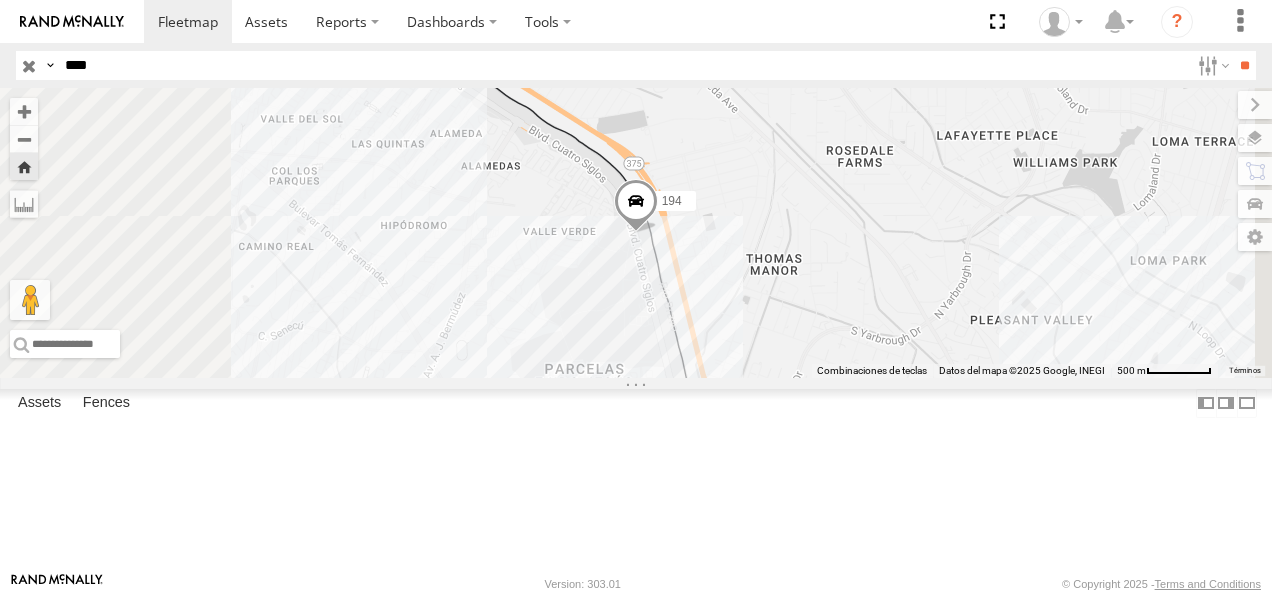 click on "**" at bounding box center [1244, 65] 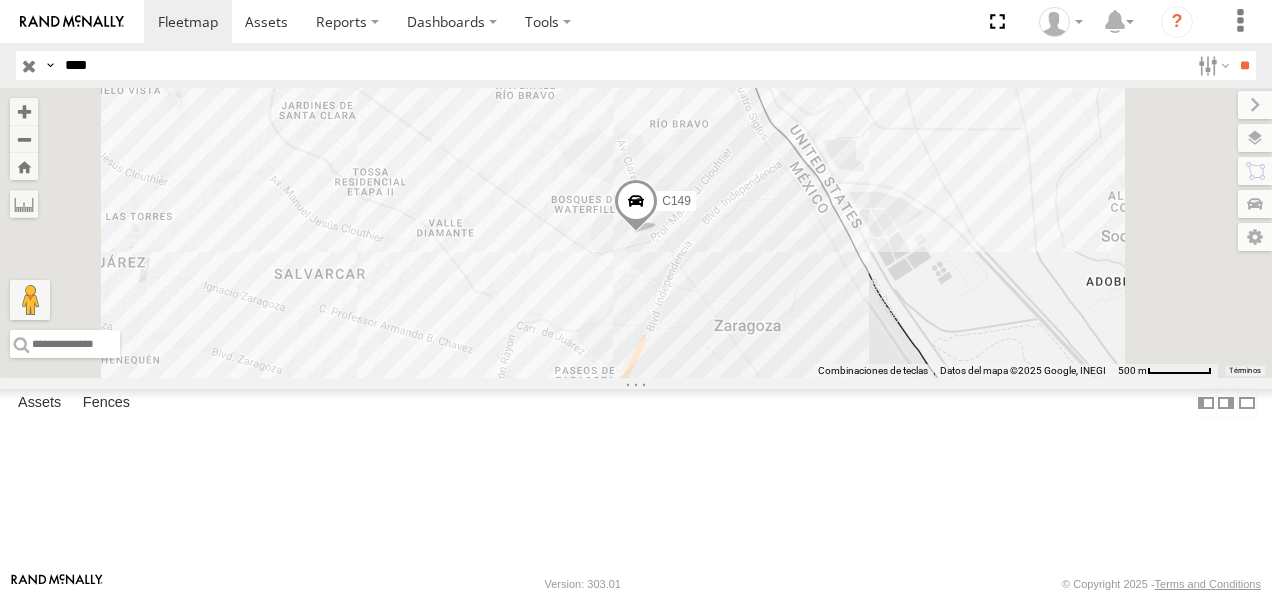 click on "C149
Cruce" at bounding box center (0, 0) 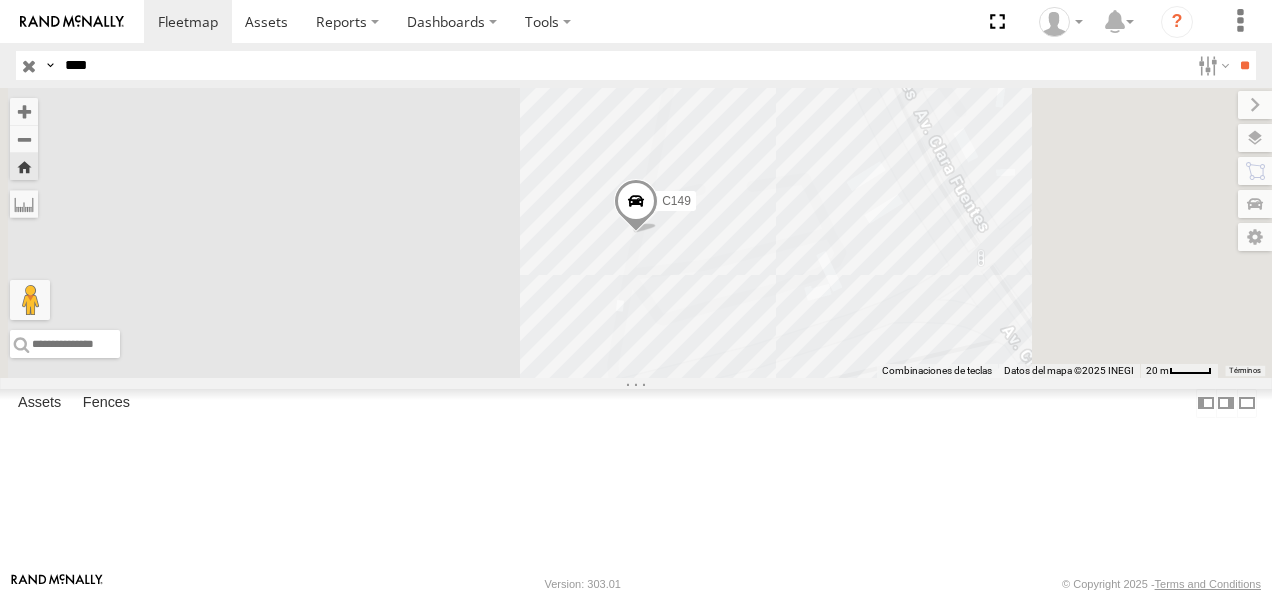 drag, startPoint x: 106, startPoint y: 56, endPoint x: 38, endPoint y: 66, distance: 68.73136 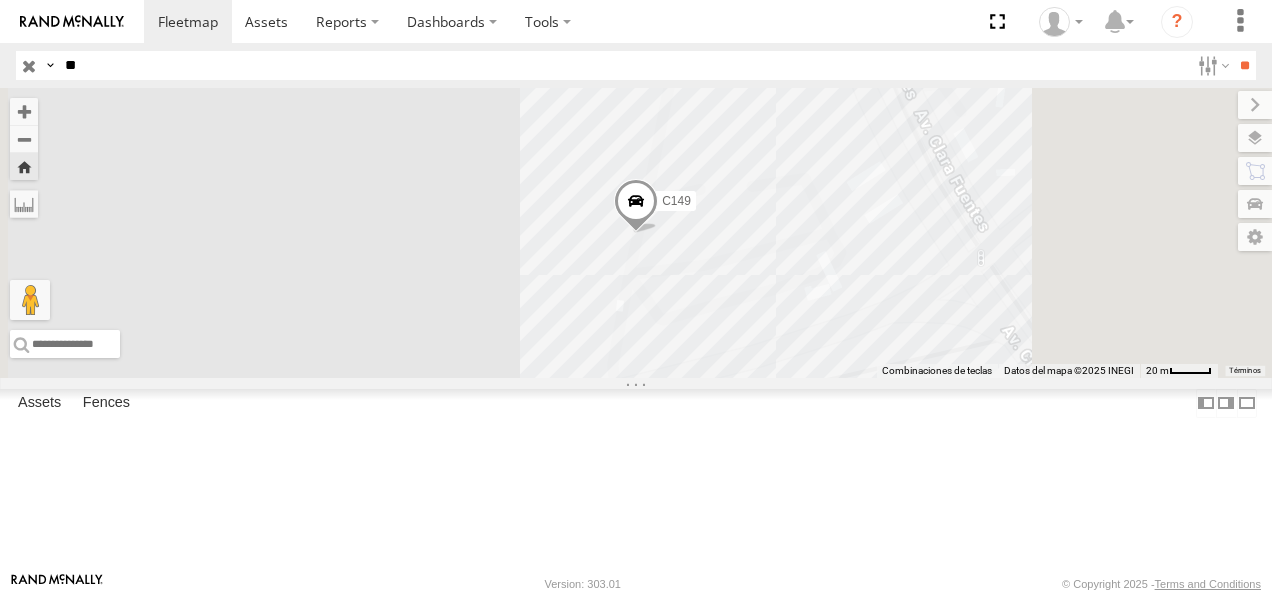 click on "**" at bounding box center [1244, 65] 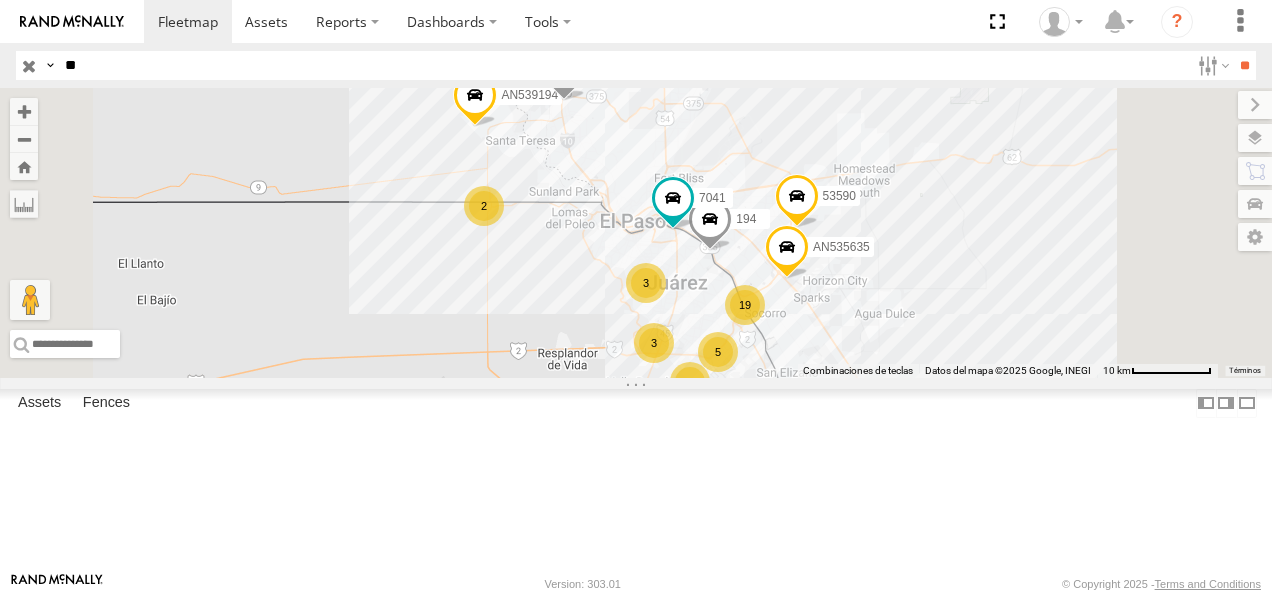 scroll, scrollTop: 362, scrollLeft: 0, axis: vertical 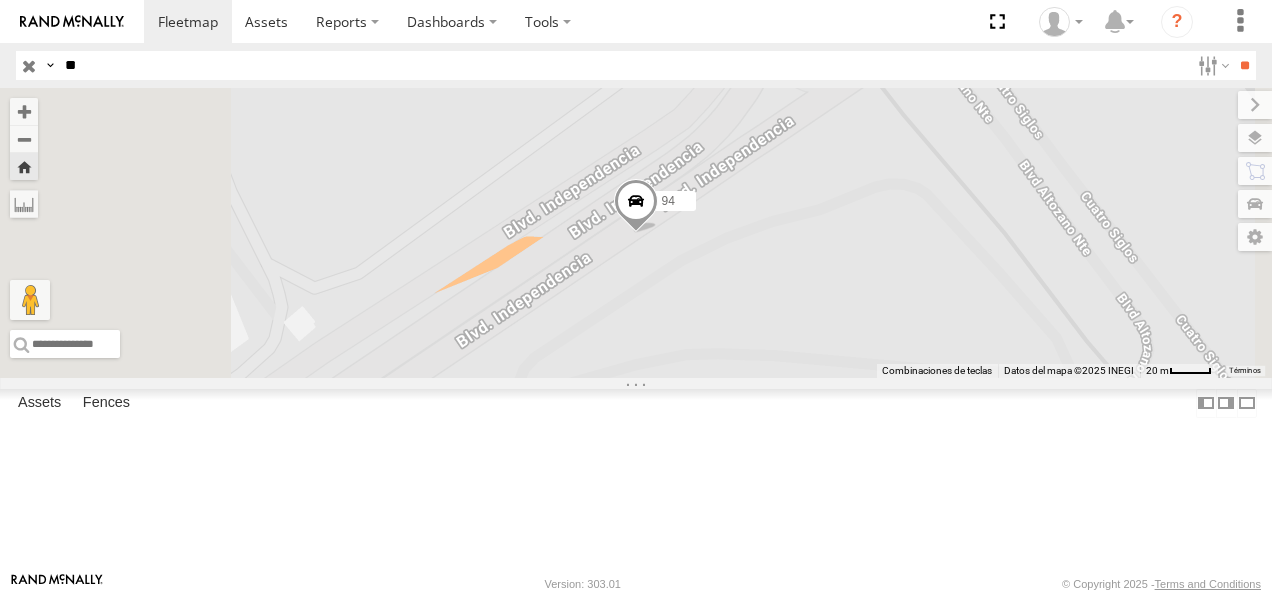 drag, startPoint x: 131, startPoint y: 71, endPoint x: -4, endPoint y: 66, distance: 135.09256 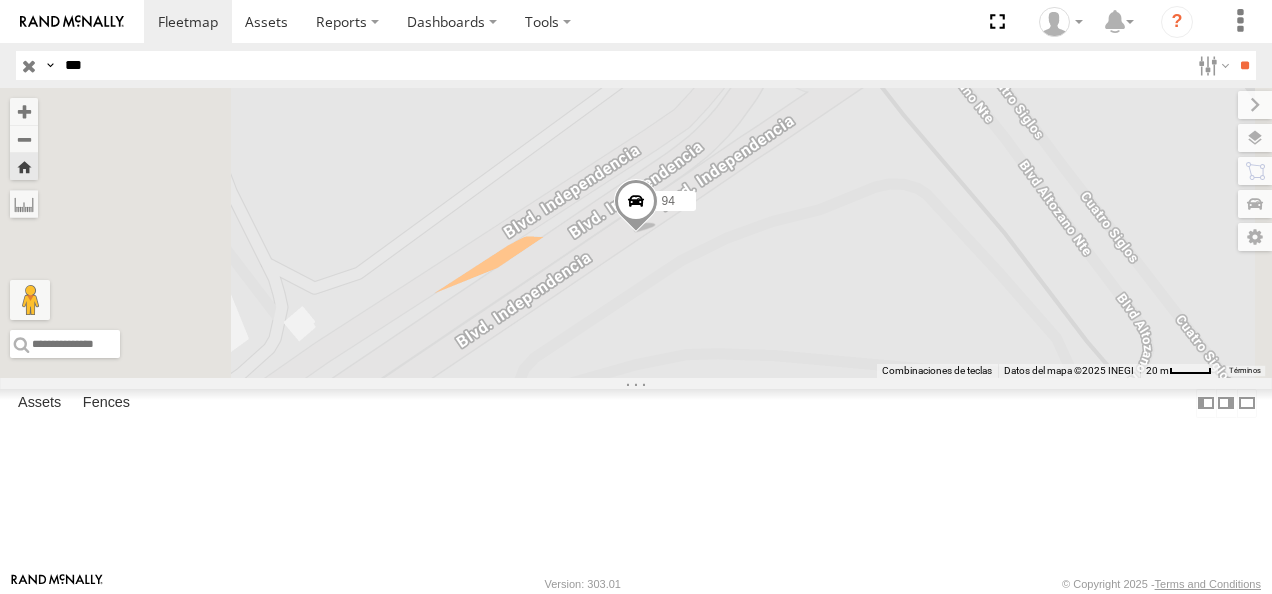 click on "**" at bounding box center (1244, 65) 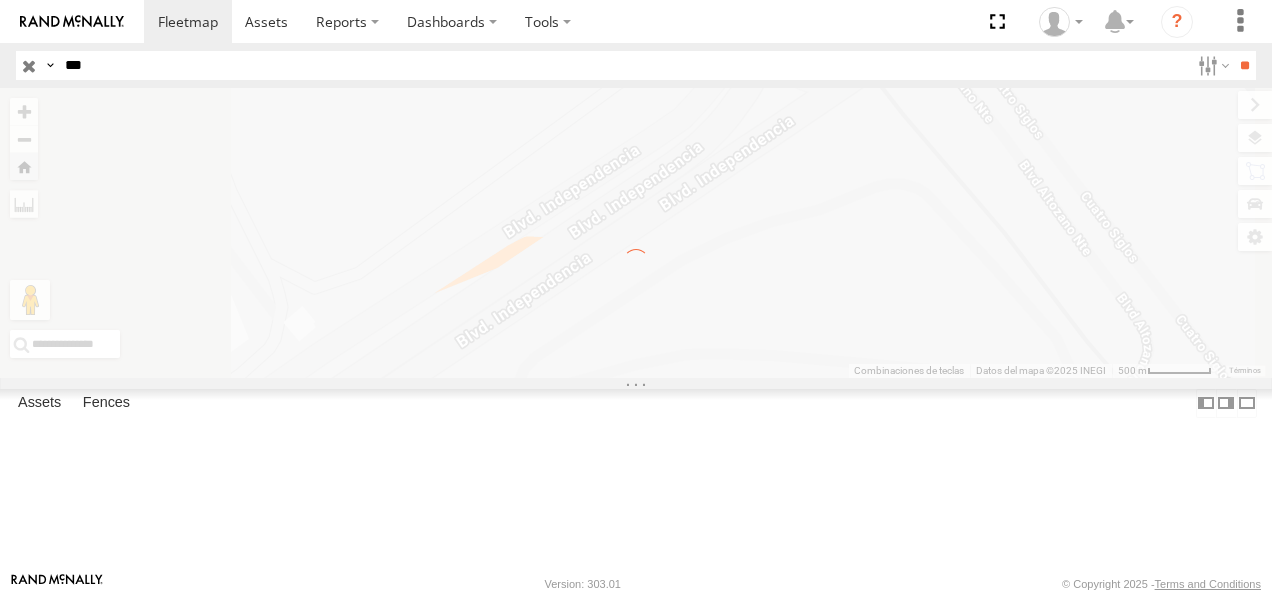 scroll, scrollTop: 0, scrollLeft: 0, axis: both 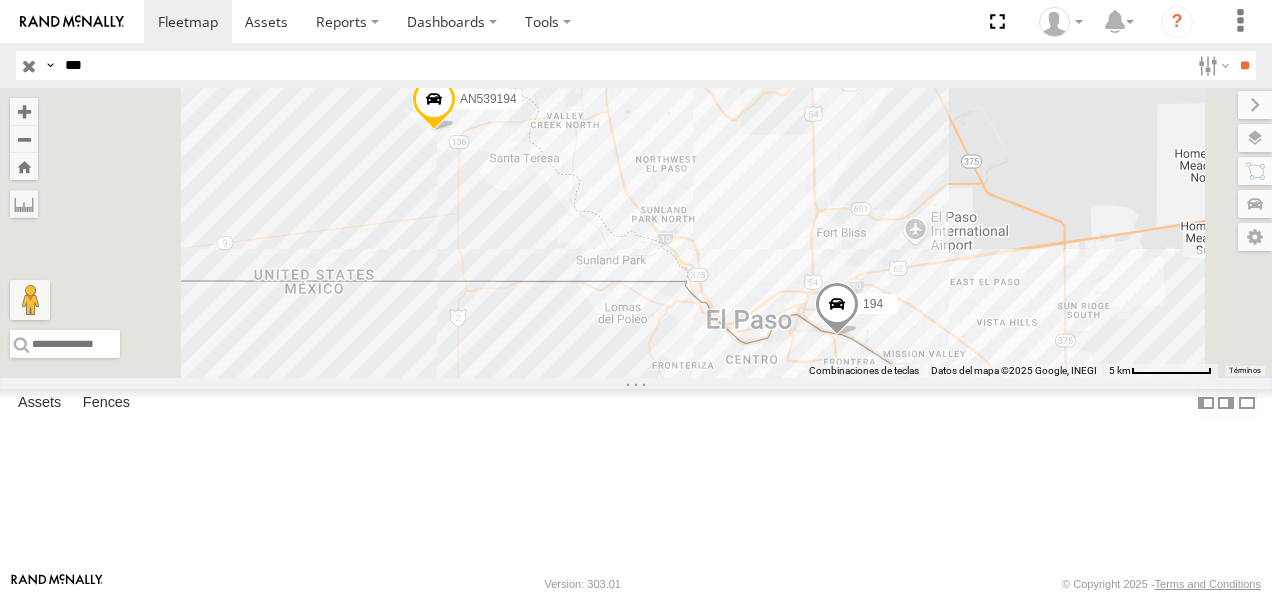 click on "194" at bounding box center (0, 0) 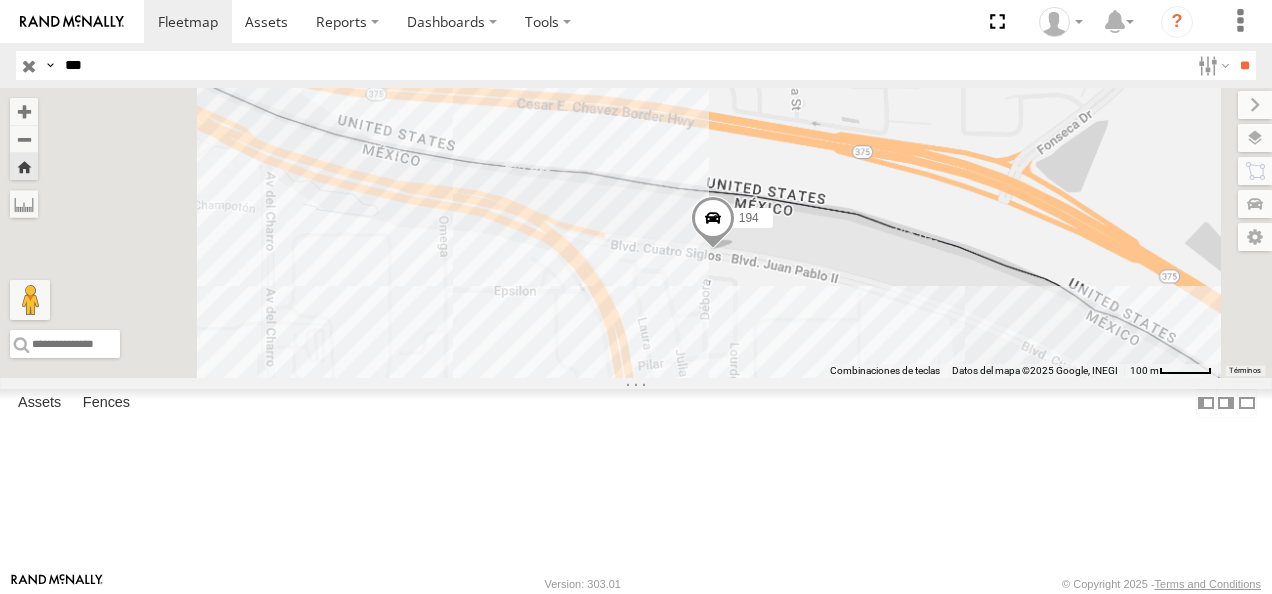 drag, startPoint x: 690, startPoint y: 328, endPoint x: 831, endPoint y: 348, distance: 142.41138 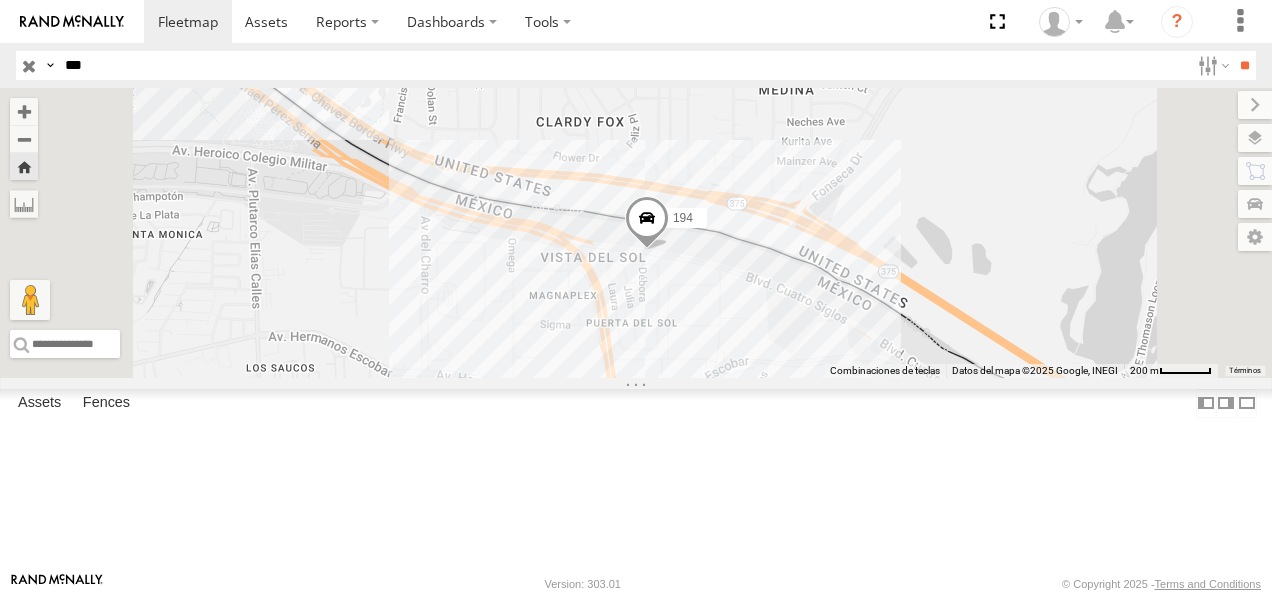 click at bounding box center (647, 223) 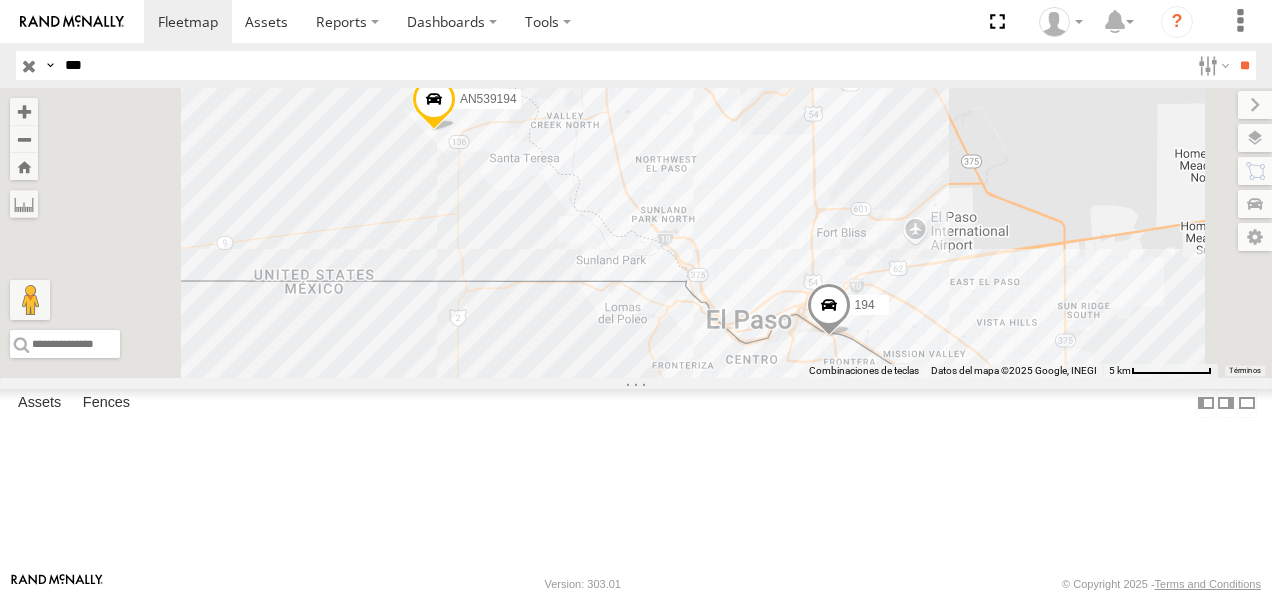 click on "194" at bounding box center (0, 0) 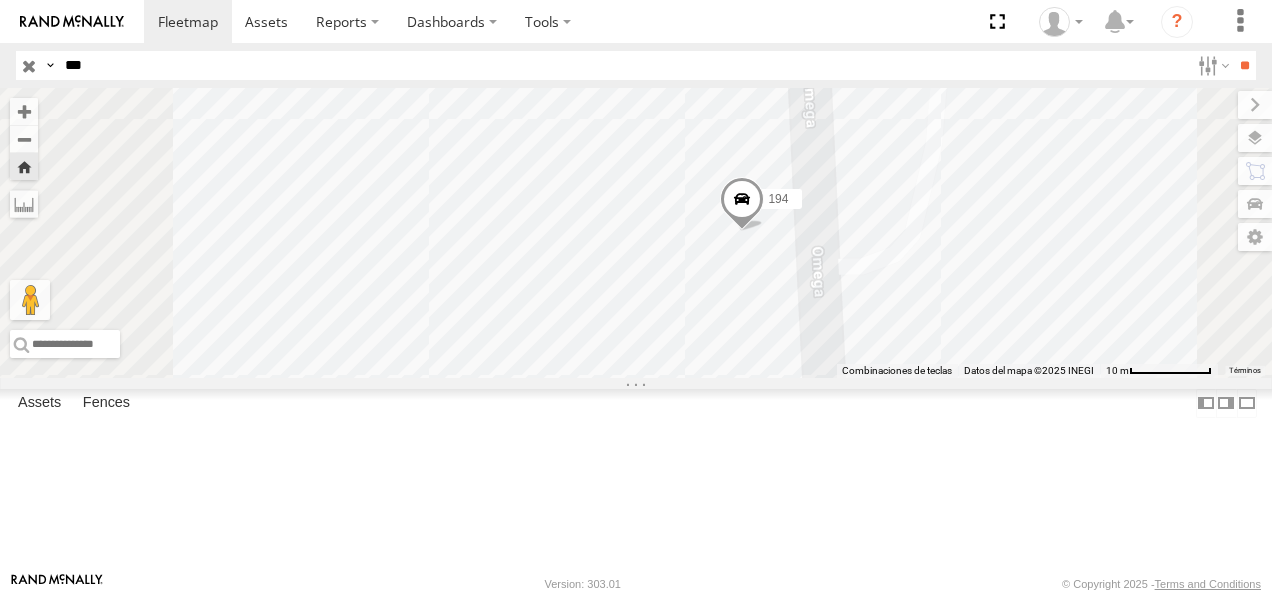 drag, startPoint x: 891, startPoint y: 338, endPoint x: 924, endPoint y: 358, distance: 38.587563 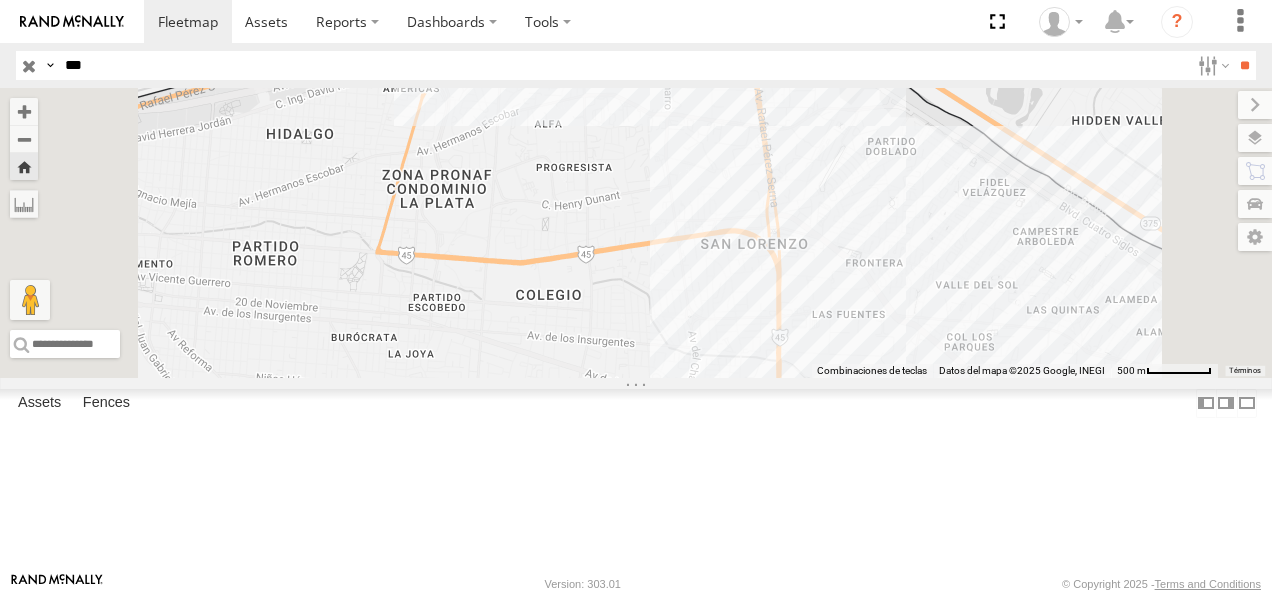 drag, startPoint x: 755, startPoint y: 374, endPoint x: 812, endPoint y: 216, distance: 167.96725 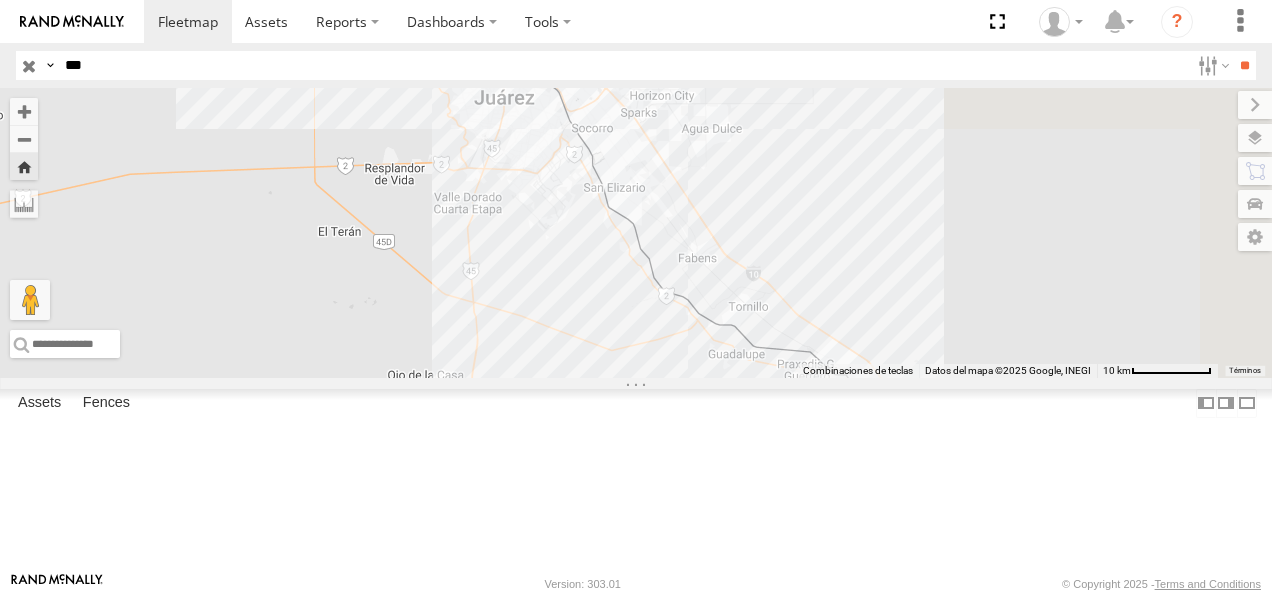drag, startPoint x: 880, startPoint y: 436, endPoint x: 685, endPoint y: 149, distance: 346.9784 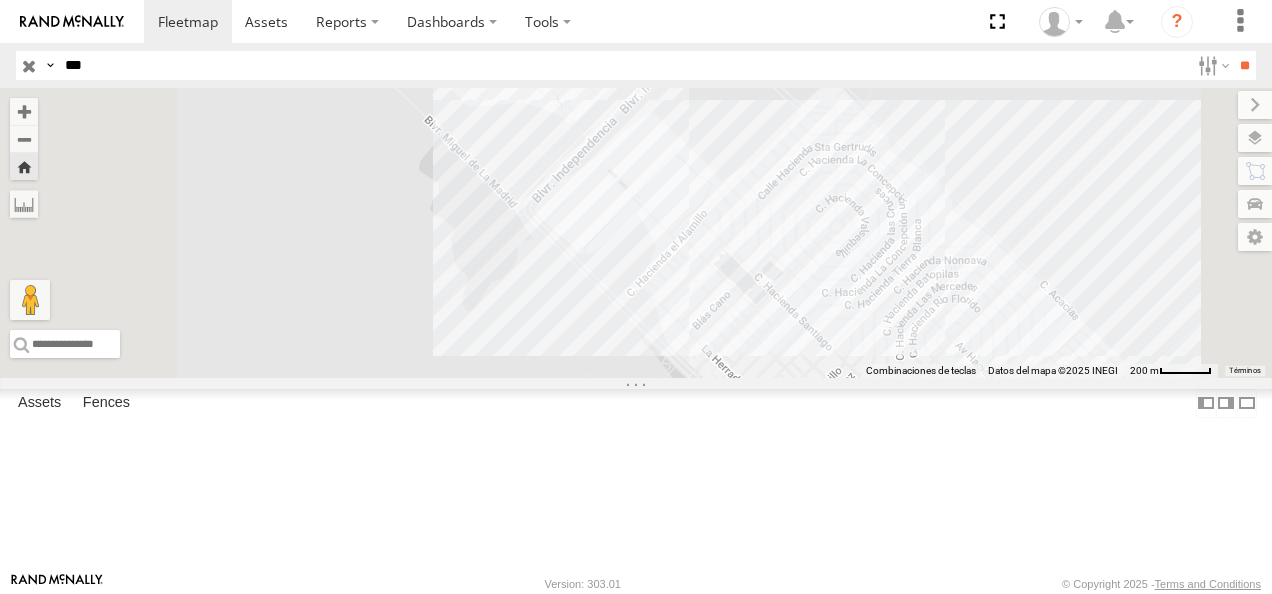 drag, startPoint x: 806, startPoint y: 295, endPoint x: 773, endPoint y: 372, distance: 83.773506 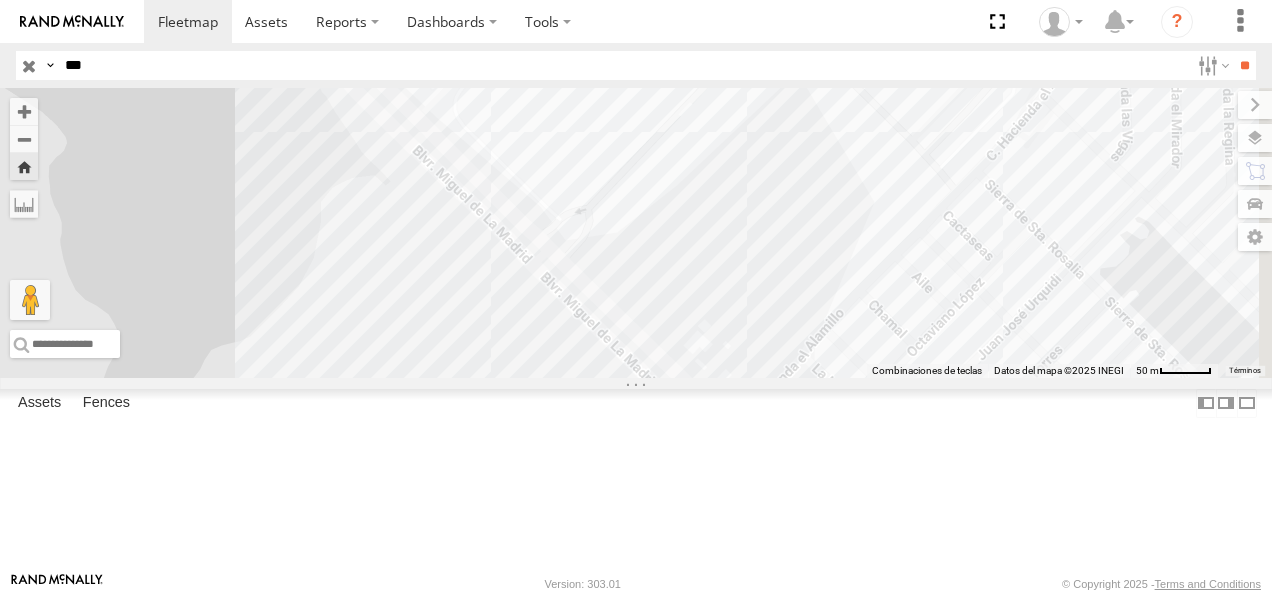 drag, startPoint x: 857, startPoint y: 298, endPoint x: 832, endPoint y: 240, distance: 63.15853 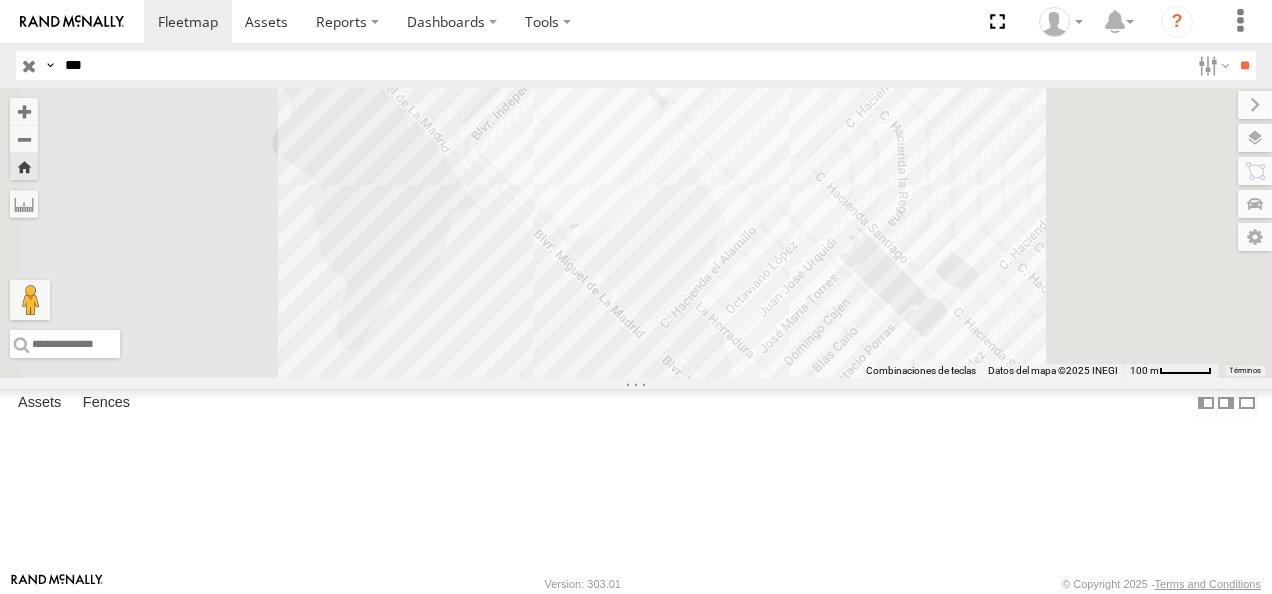 drag, startPoint x: 843, startPoint y: 304, endPoint x: 823, endPoint y: 348, distance: 48.332184 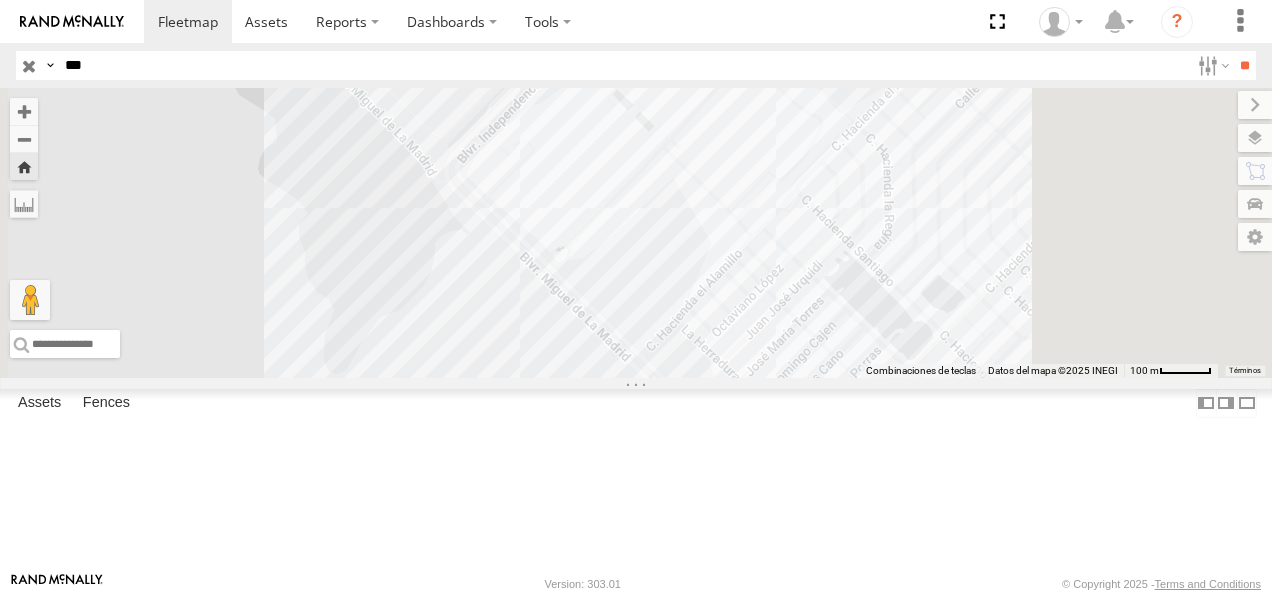 click on "194 AN539194" at bounding box center (636, 233) 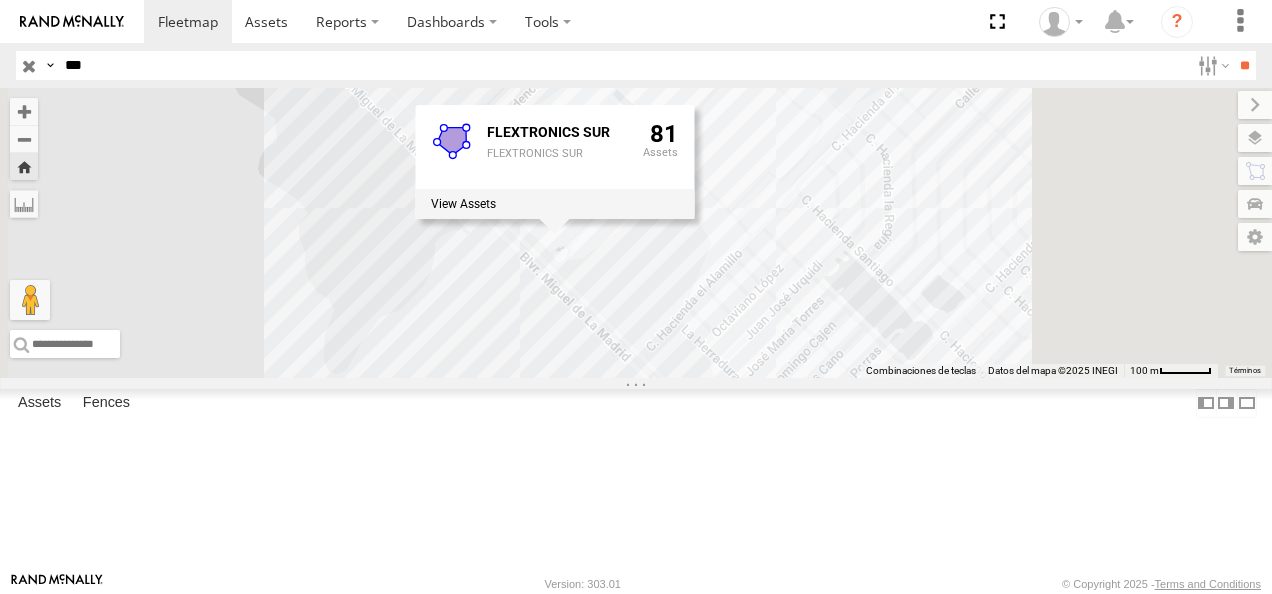 click on "194 AN539194 FLEXTRONICS SUR FLEXTRONICS SUR 81" at bounding box center [636, 233] 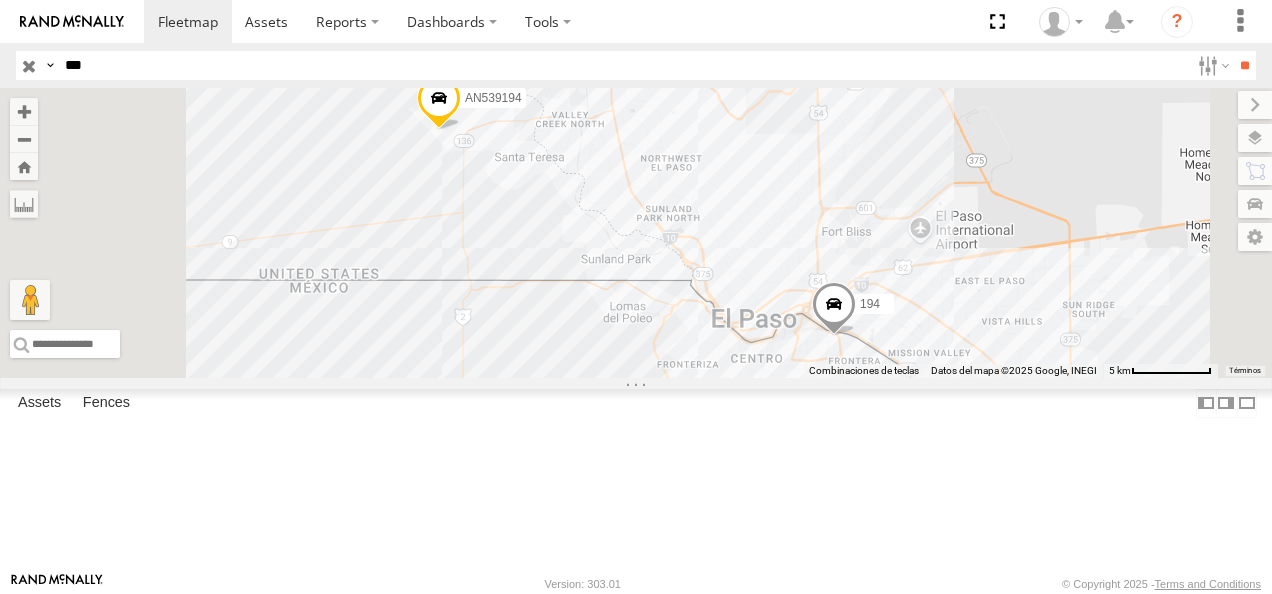 drag, startPoint x: 129, startPoint y: 68, endPoint x: 63, endPoint y: 62, distance: 66.27216 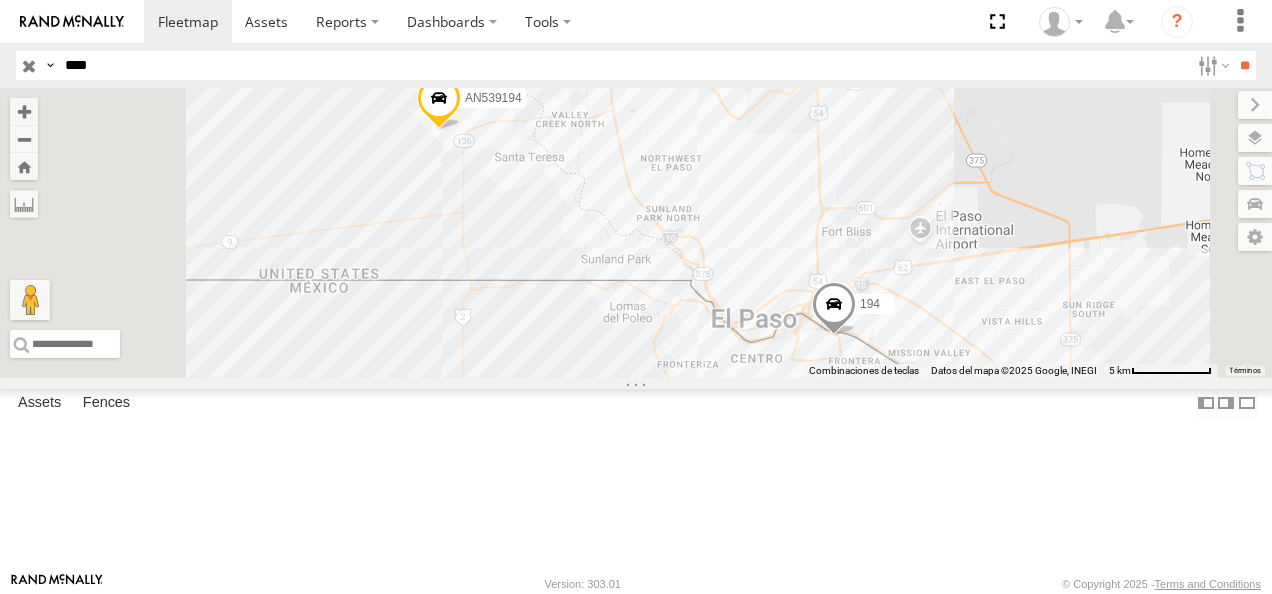click on "**" at bounding box center [1244, 65] 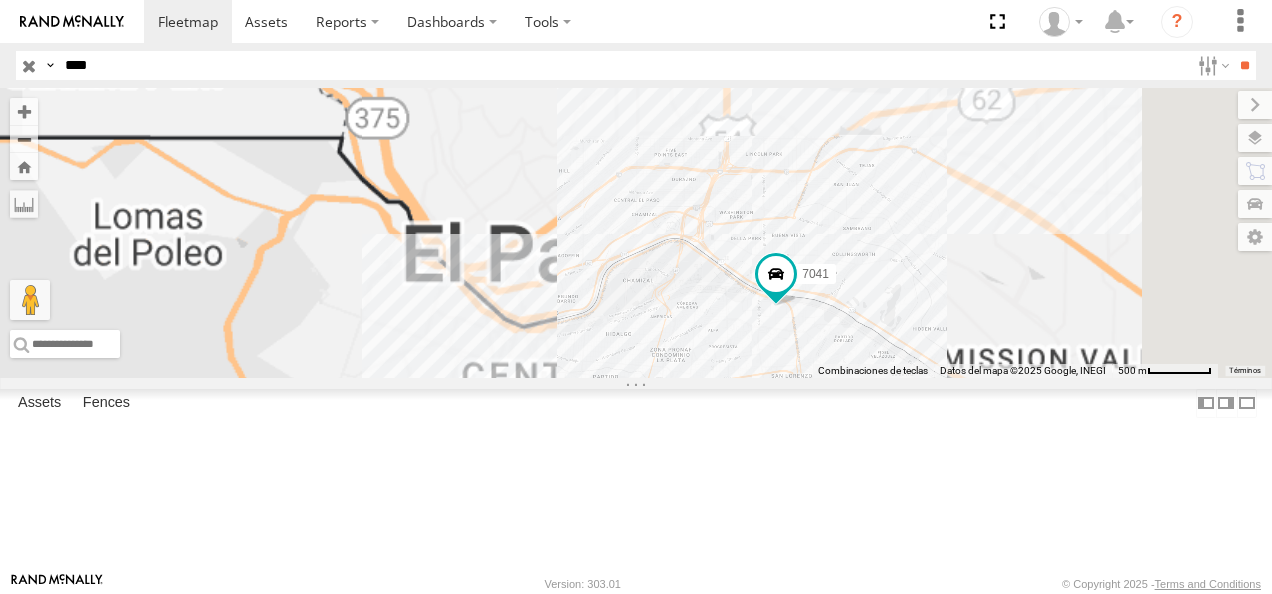 click on "FLEX NORTE" at bounding box center (0, 0) 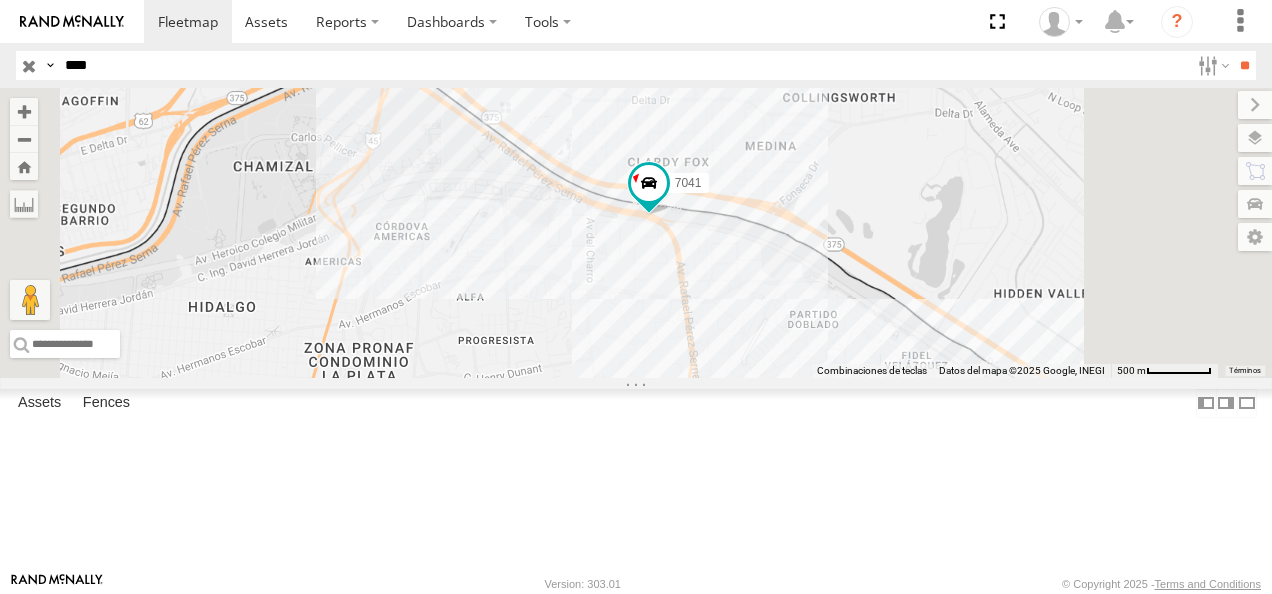 click on "FLEX NORTE" at bounding box center [0, 0] 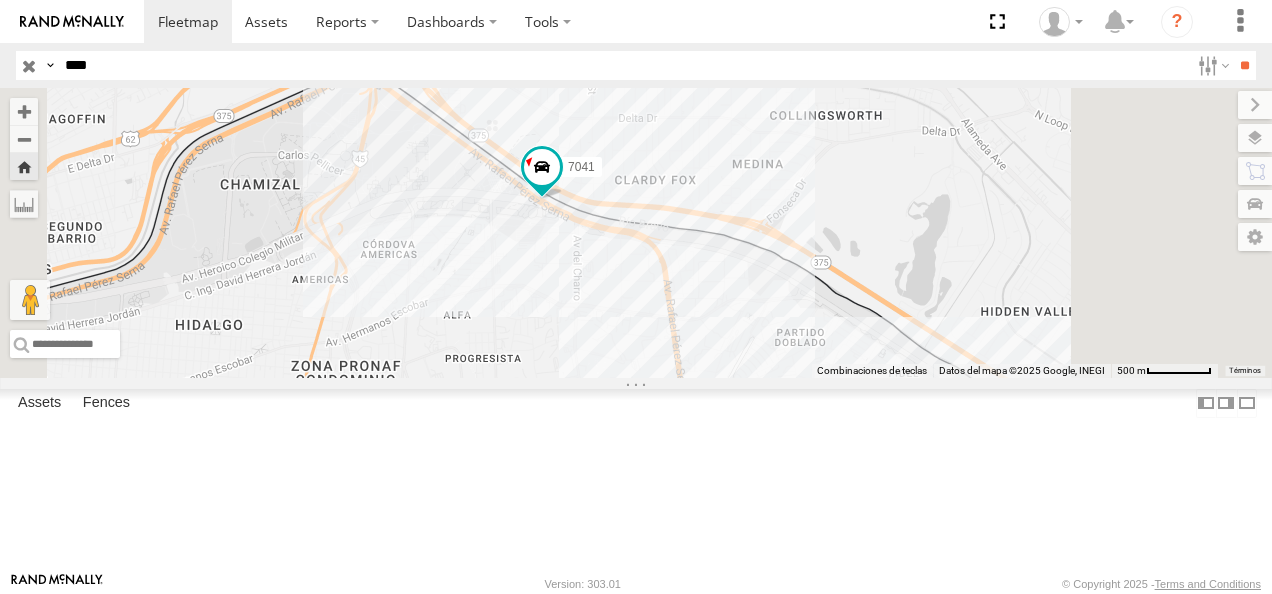 drag, startPoint x: 151, startPoint y: 69, endPoint x: -4, endPoint y: 68, distance: 155.00322 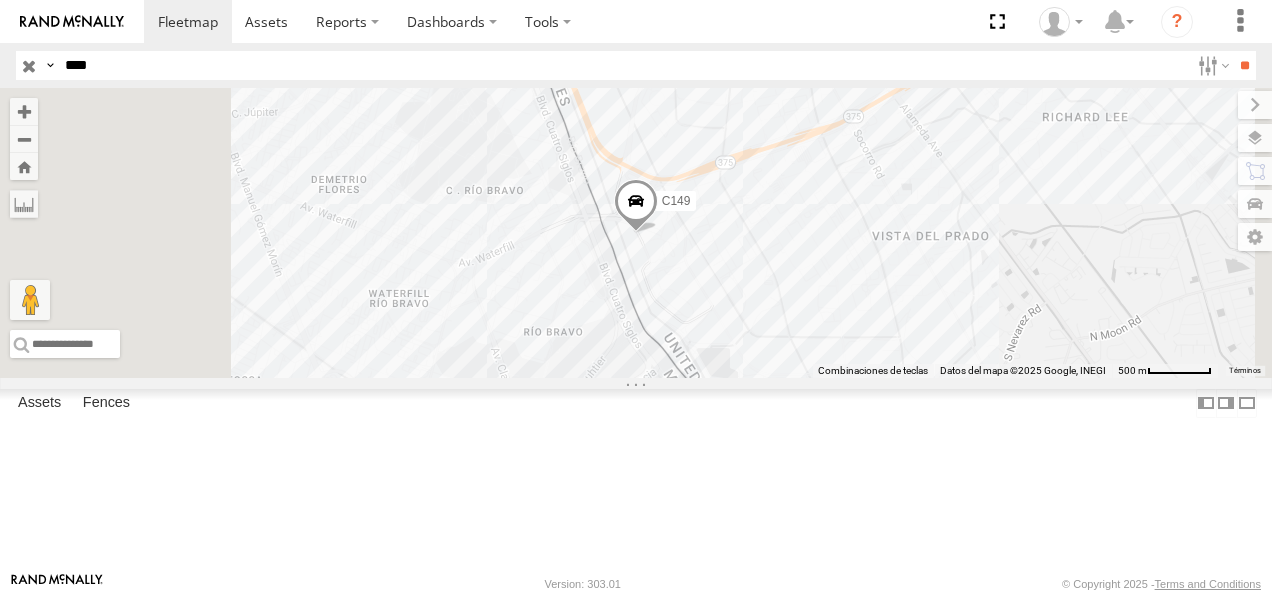 click on "C149
Cruce" at bounding box center [0, 0] 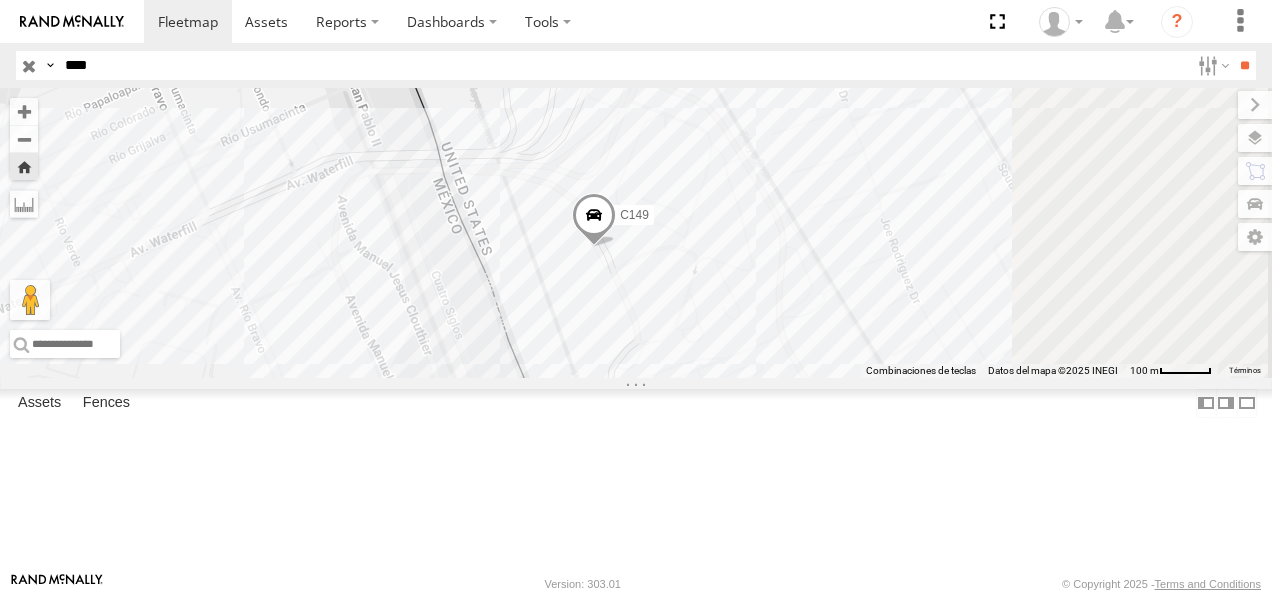 drag, startPoint x: 1052, startPoint y: 357, endPoint x: 881, endPoint y: 350, distance: 171.14322 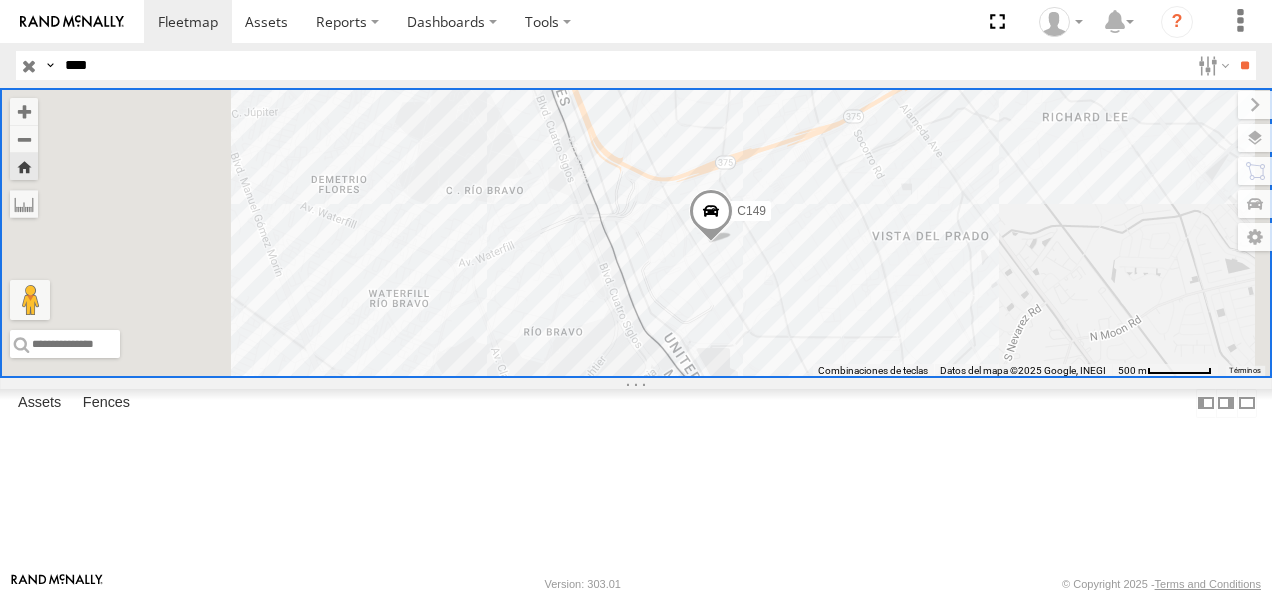 drag, startPoint x: 100, startPoint y: 63, endPoint x: 34, endPoint y: 49, distance: 67.46851 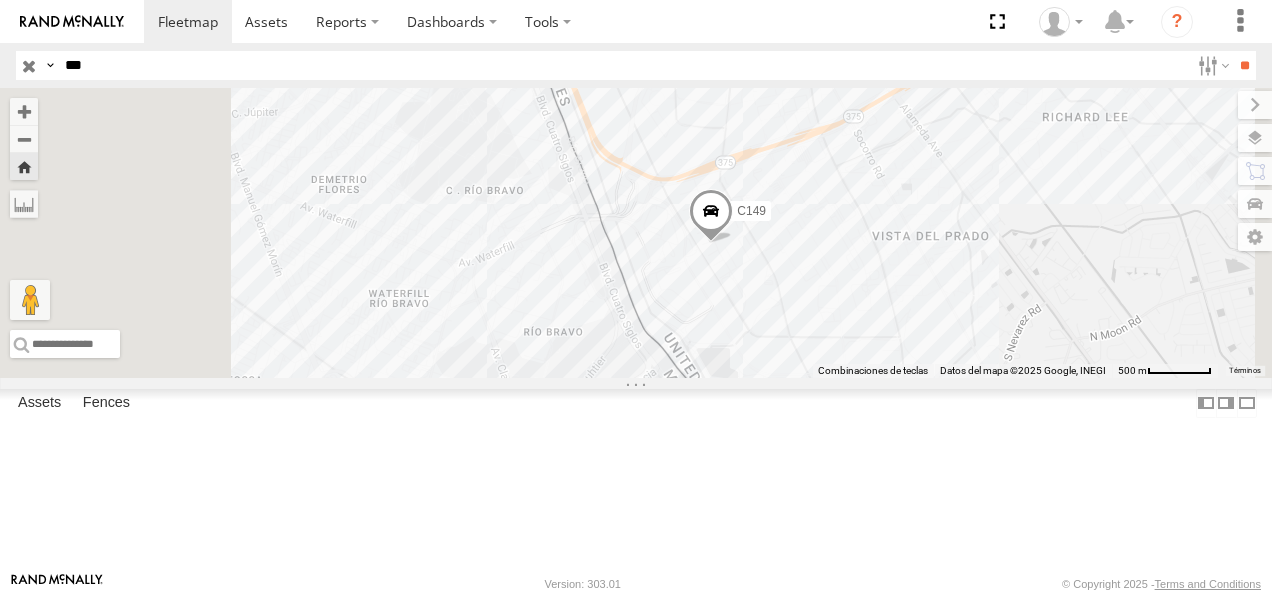type on "***" 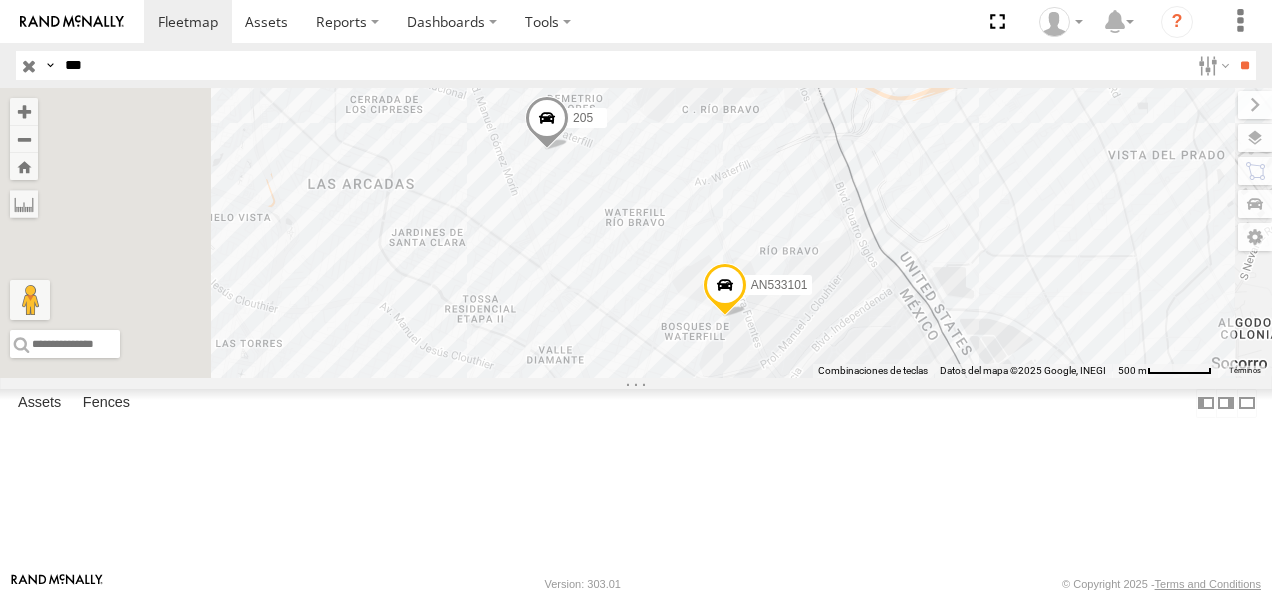 click on "Cruce" at bounding box center [0, 0] 